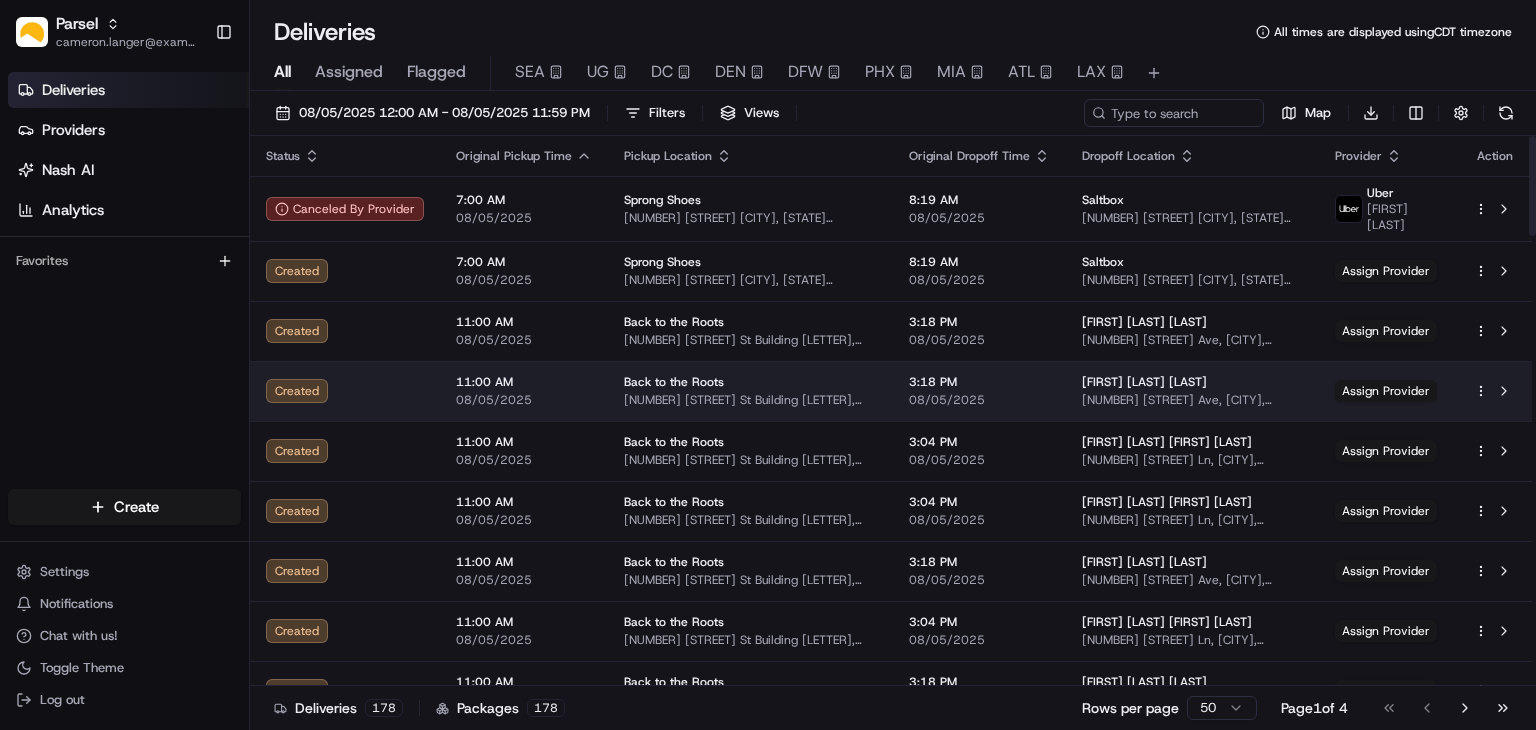 scroll, scrollTop: 0, scrollLeft: 0, axis: both 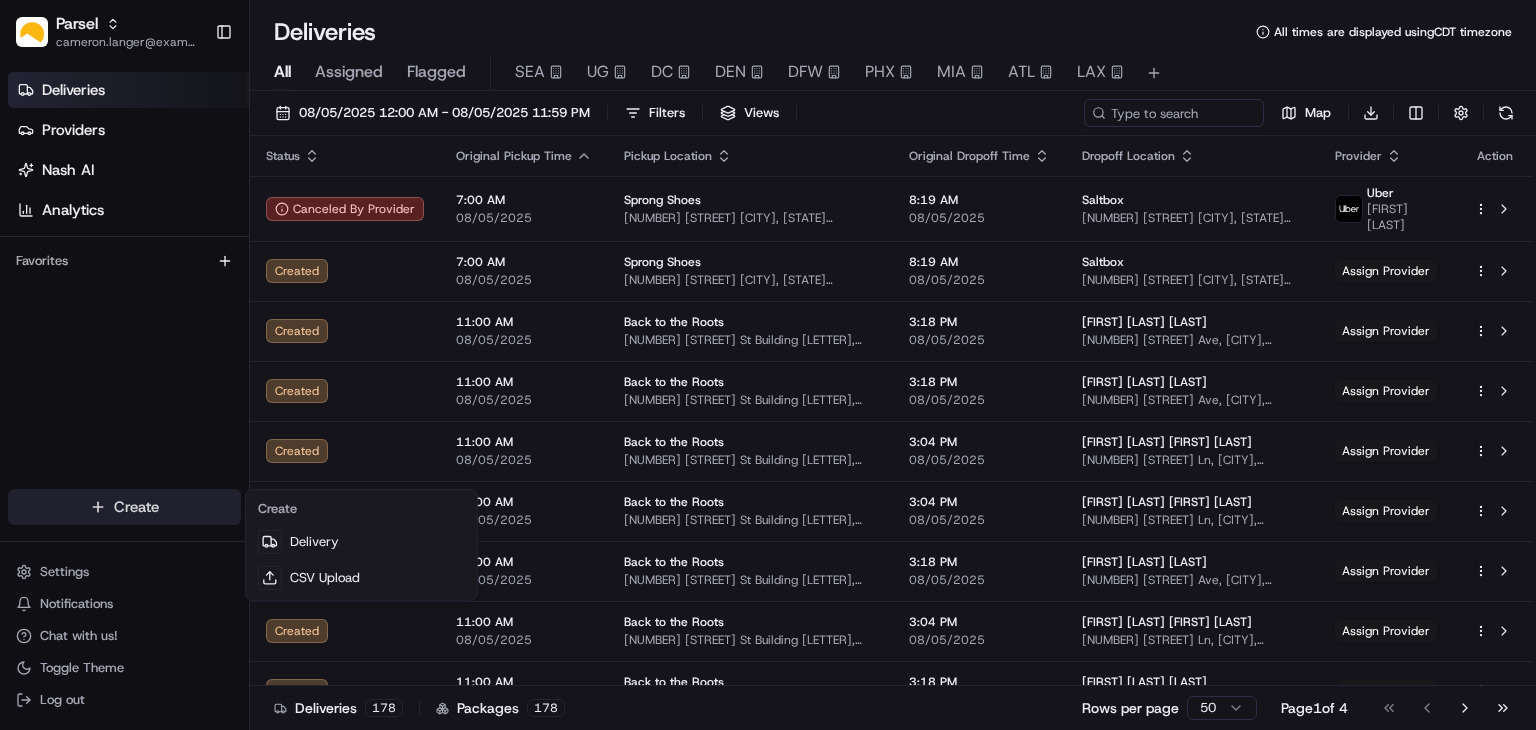 click on "Parsel cameron.langer@example.com Toggle Sidebar Deliveries Providers Nash AI Analytics Favorites Main Menu Members & Organization Organization Users Roles Preferences Customization Tracking Orchestration Automations Dispatch Strategy Locations Pickup Locations Dropoff Locations Billing Billing Refund Requests Integrations Notification Triggers Webhooks API Keys Request Logs Create Settings Notifications Chat with us! Toggle Theme Log out Deliveries All times are displayed using CDT timezone All Assigned Flagged SEA UG DC DEN DFW PHX MIA ATL LAX 08/05/2025 12:00 AM - 08/05/2025 11:59 PM Filters Views Map Download Status Original Pickup Time Pickup Location Original Dropoff Time Dropoff Location Provider Action Canceled By Provider 7:00 AM 08/05/2025 Sprong Shoes [NUMBER] [STREET] [CITY], [STATE] [POSTAL_CODE], [COUNTRY] 8:19 AM 08/05/2025 Saltbox [NUMBER] [STREET] [CITY], [STATE] [POSTAL_CODE], [COUNTRY] Uber JOHN D. Created 7:00 AM 08/05/2025 Sprong Shoes [NUMBER] [STREET] [CITY], [STATE] [POSTAL_CODE], [COUNTRY] 8:19 AM 1" at bounding box center [768, 365] 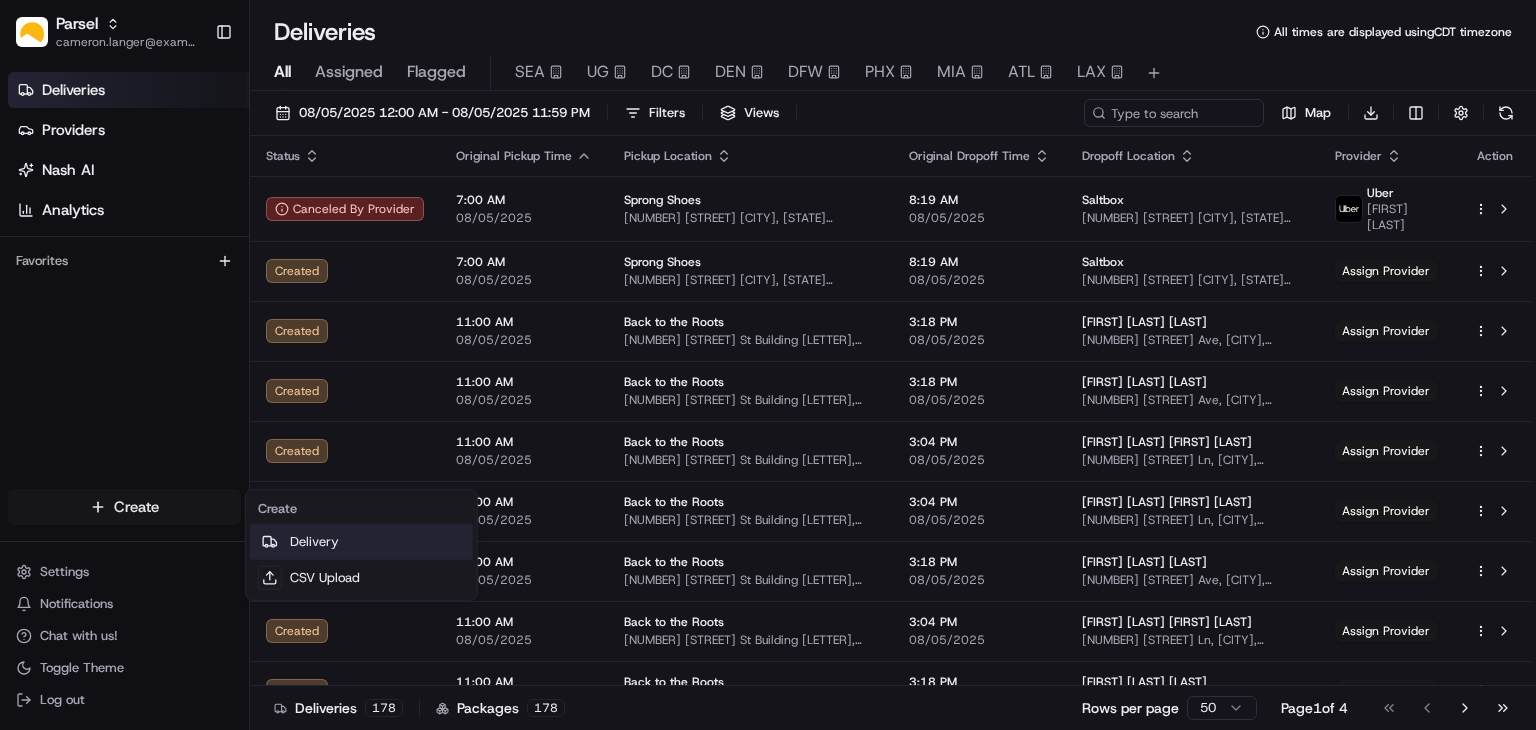 click on "Delivery" at bounding box center (361, 542) 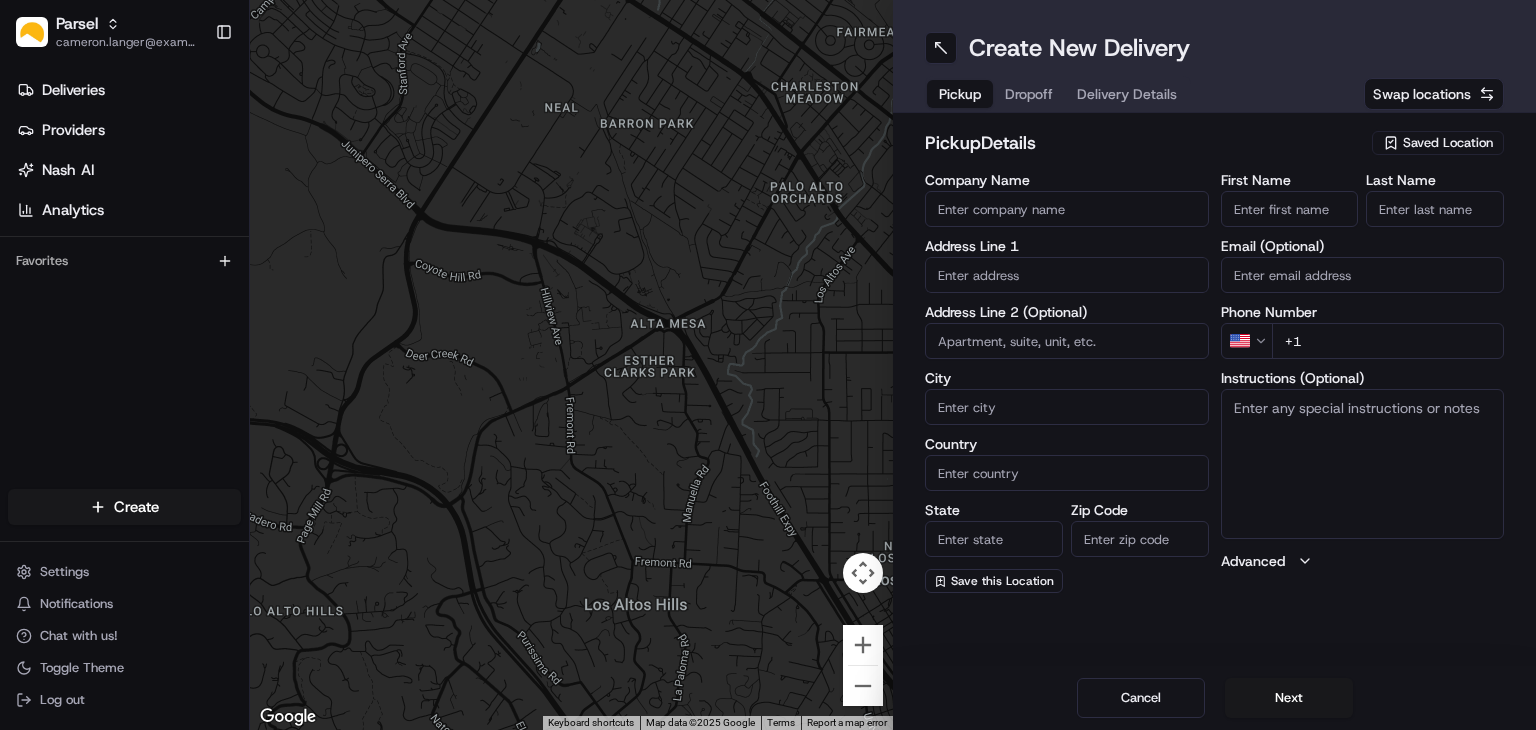 click on "Swap locations" at bounding box center [1422, 94] 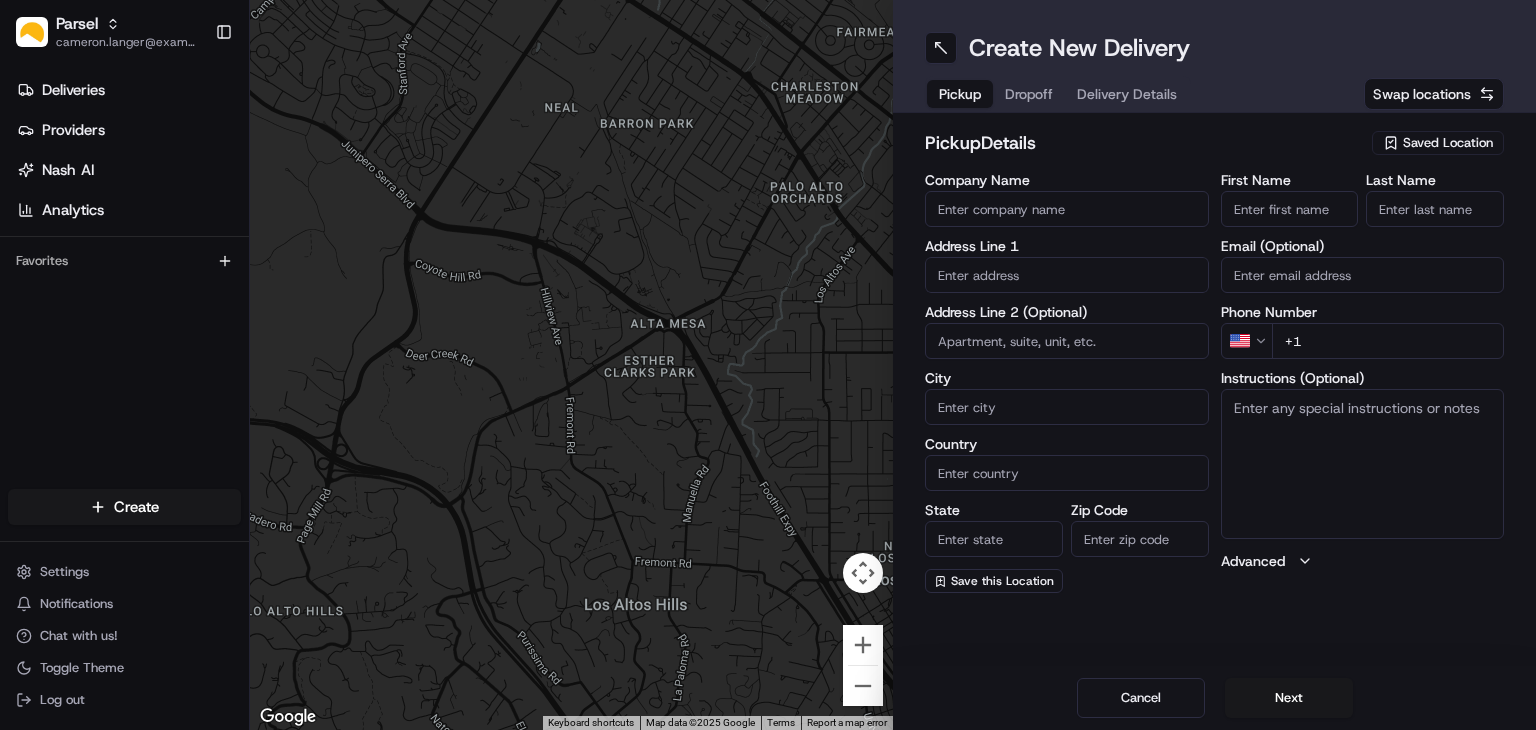 click on "Saved Location" at bounding box center [1438, 143] 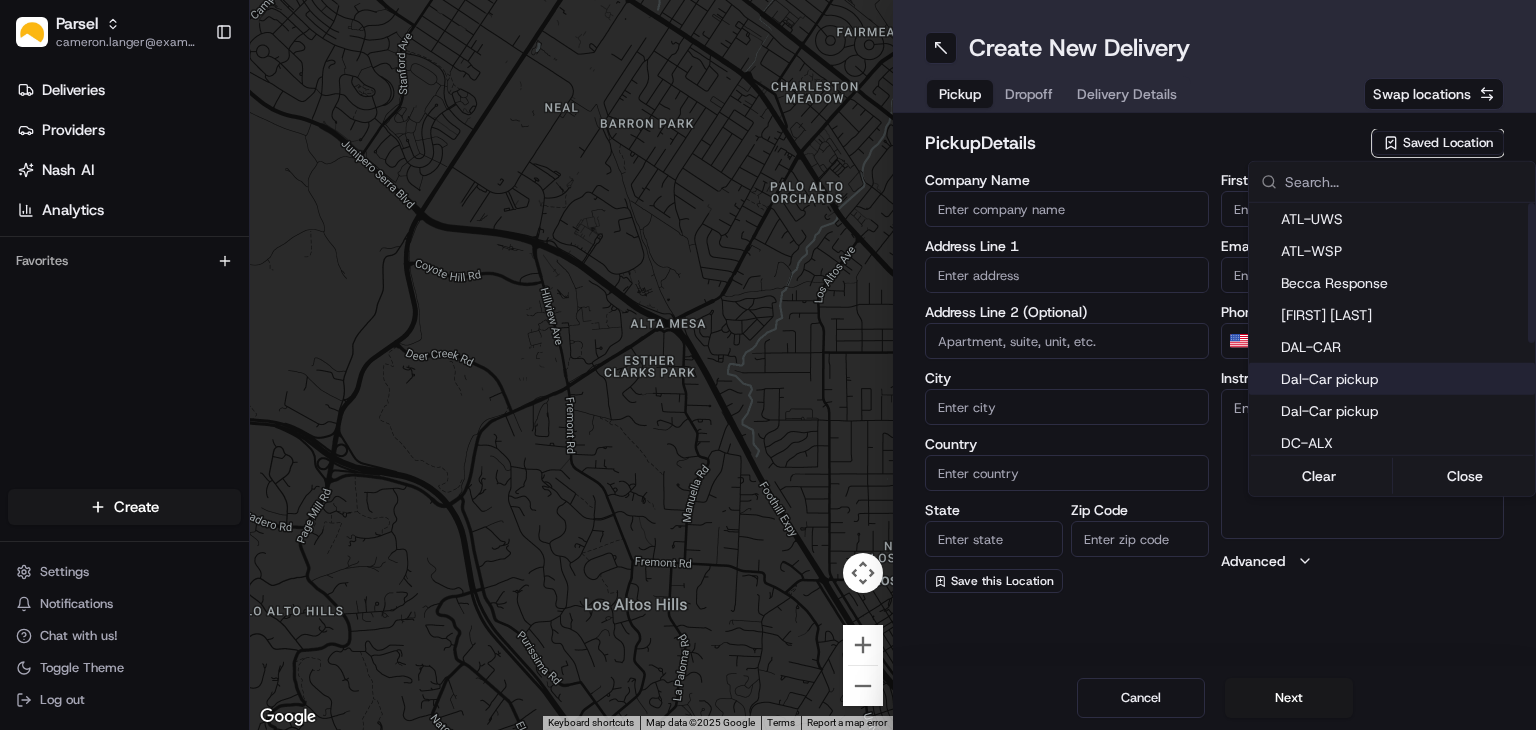 click on "Dal-Car pickup" at bounding box center [1404, 379] 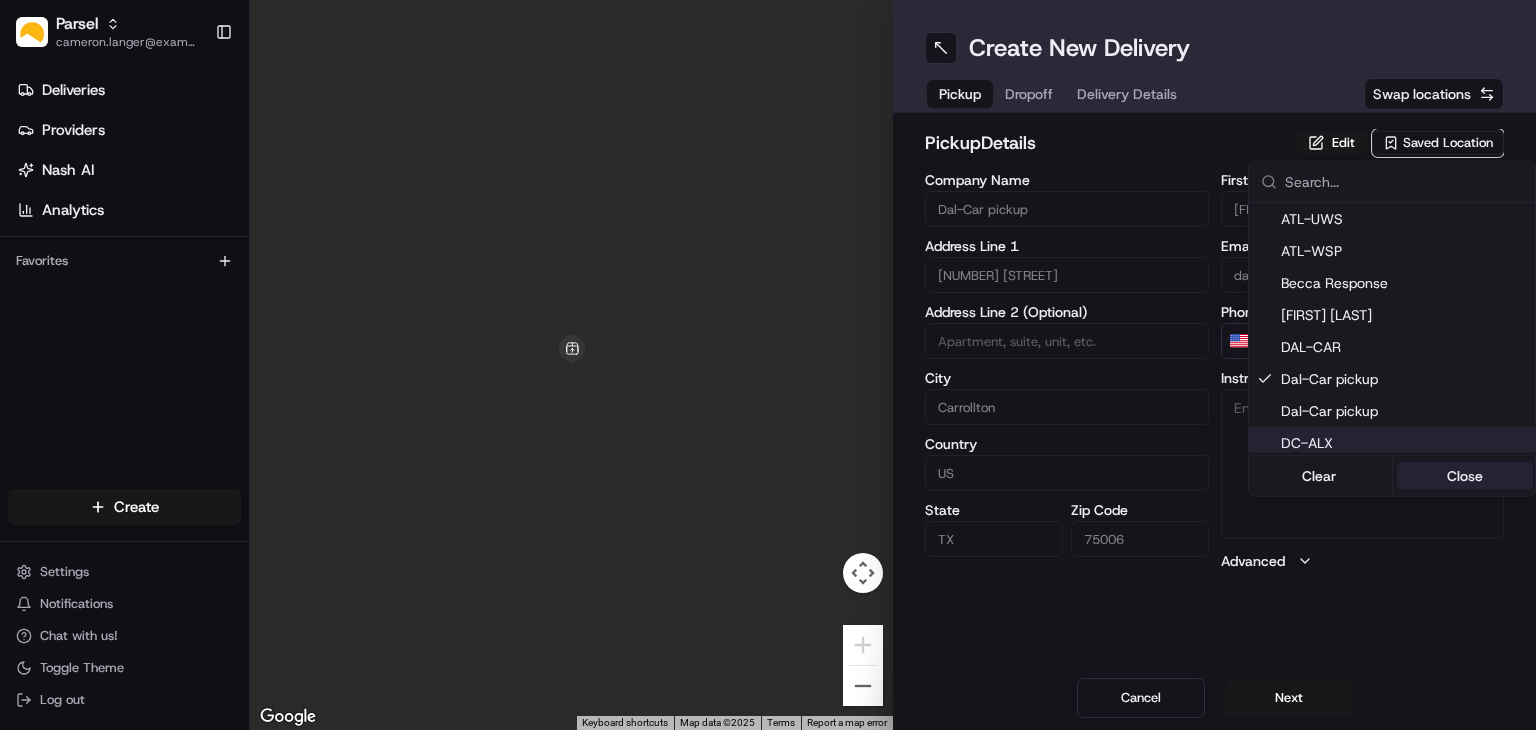 click on "Close" at bounding box center [1465, 476] 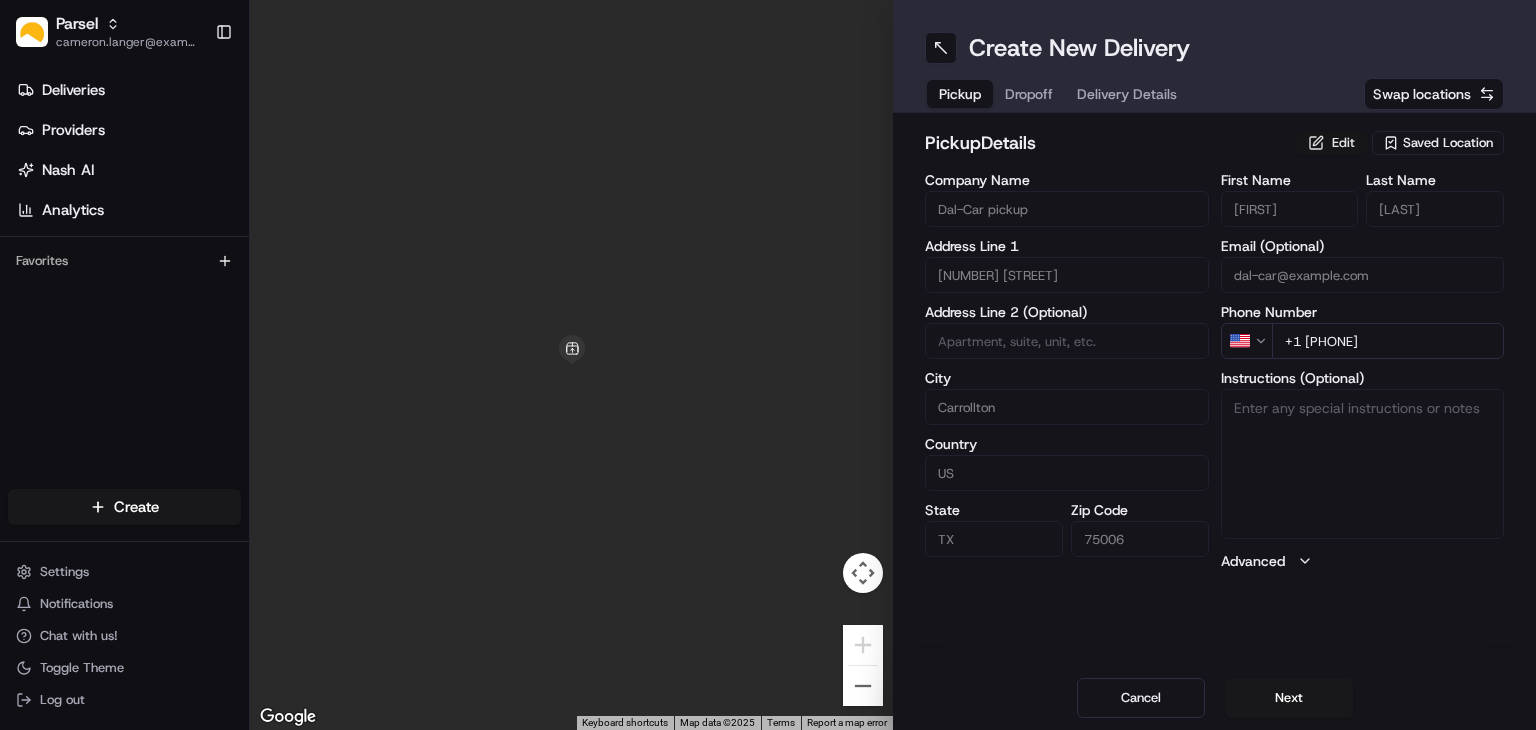 click on "Edit" at bounding box center [1331, 143] 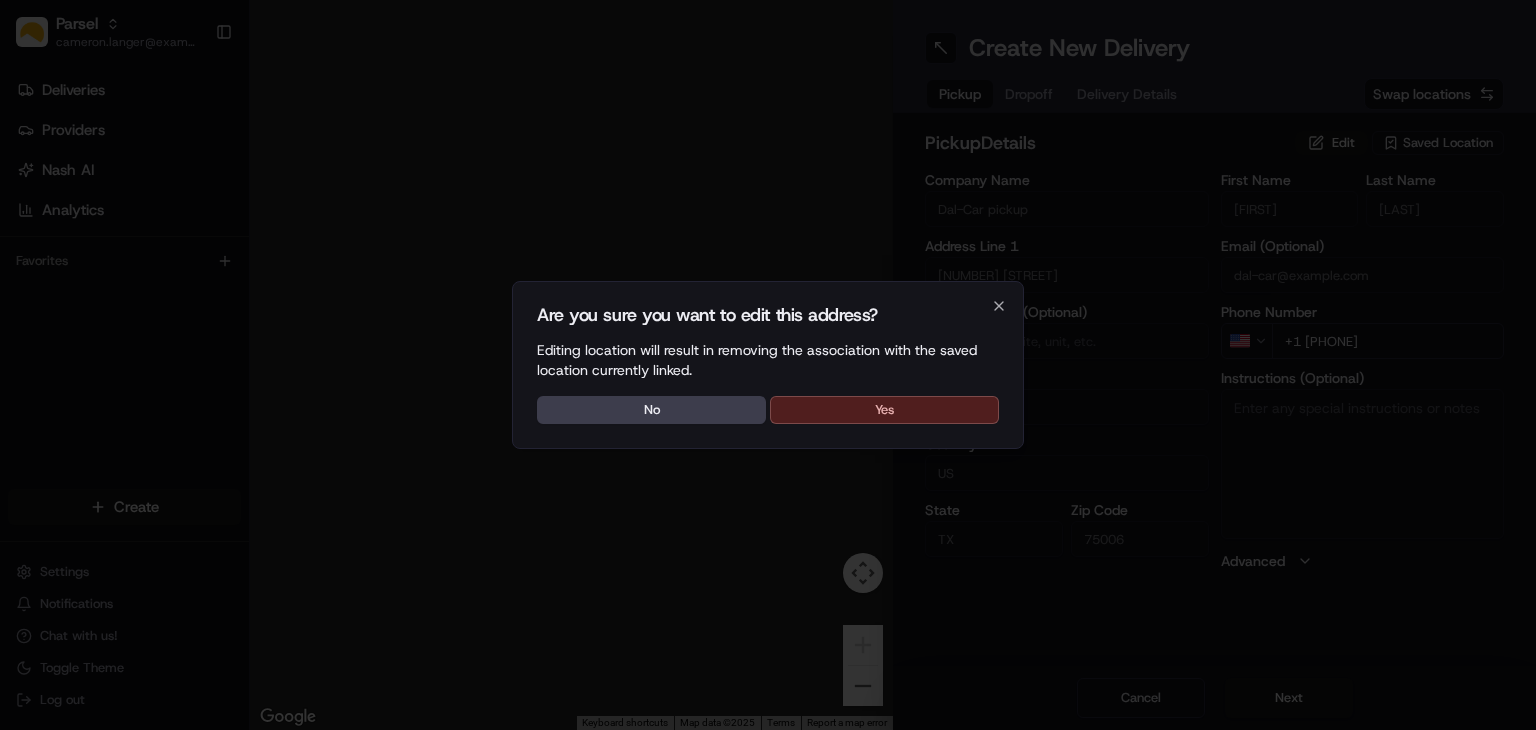 click on "Yes" at bounding box center [884, 410] 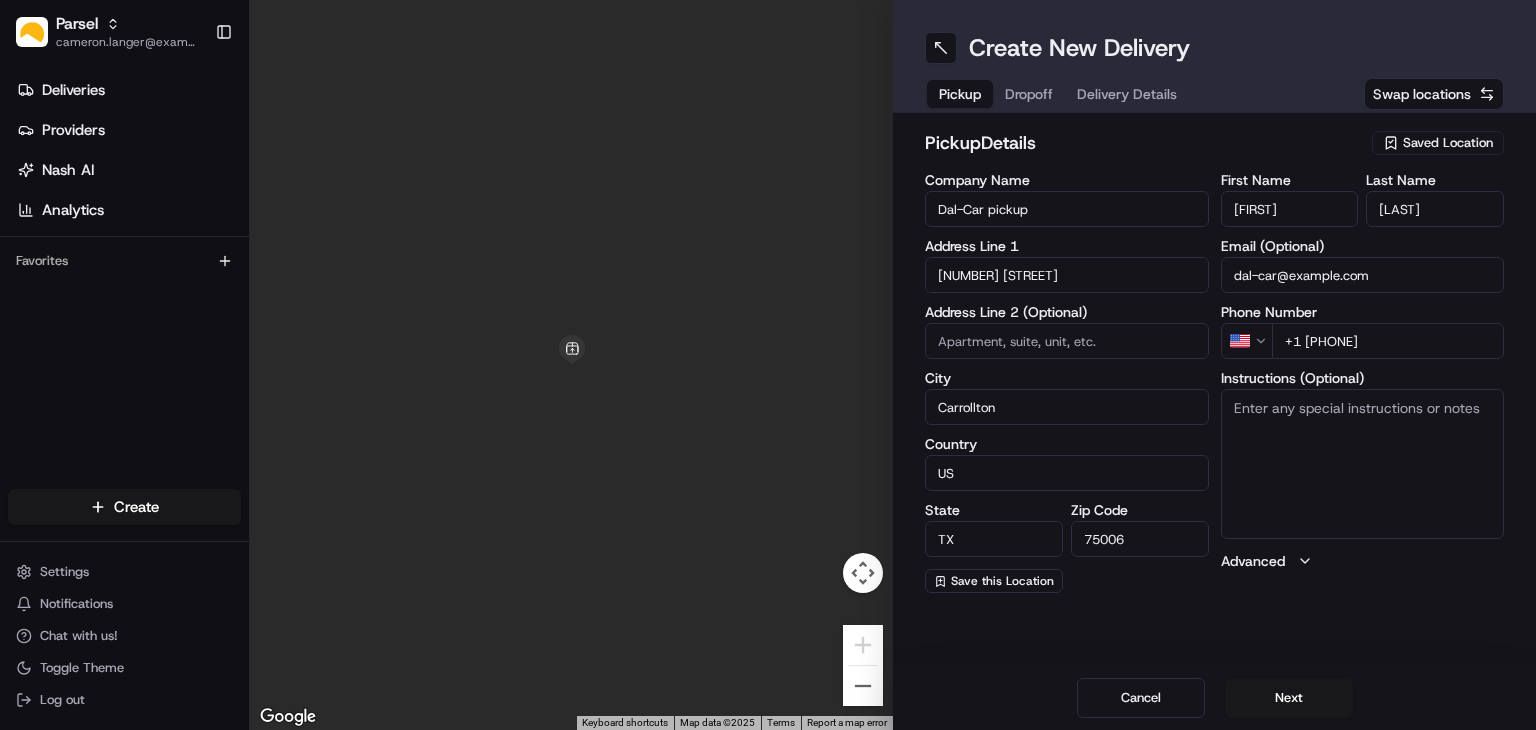 click on "Instructions (Optional)" at bounding box center [1363, 464] 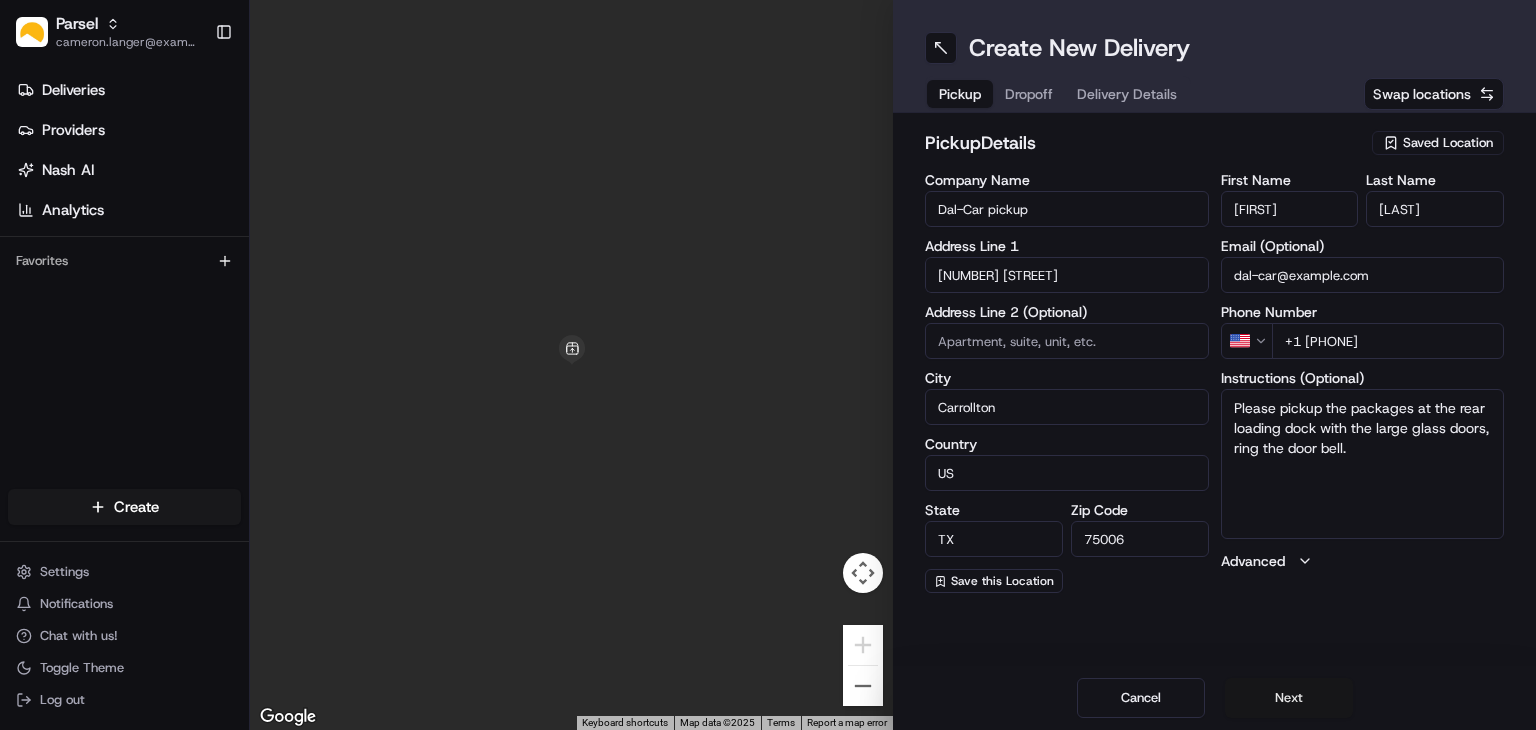 type on "Please pickup the packages at the rear loading dock with the large glass doors, ring the door bell." 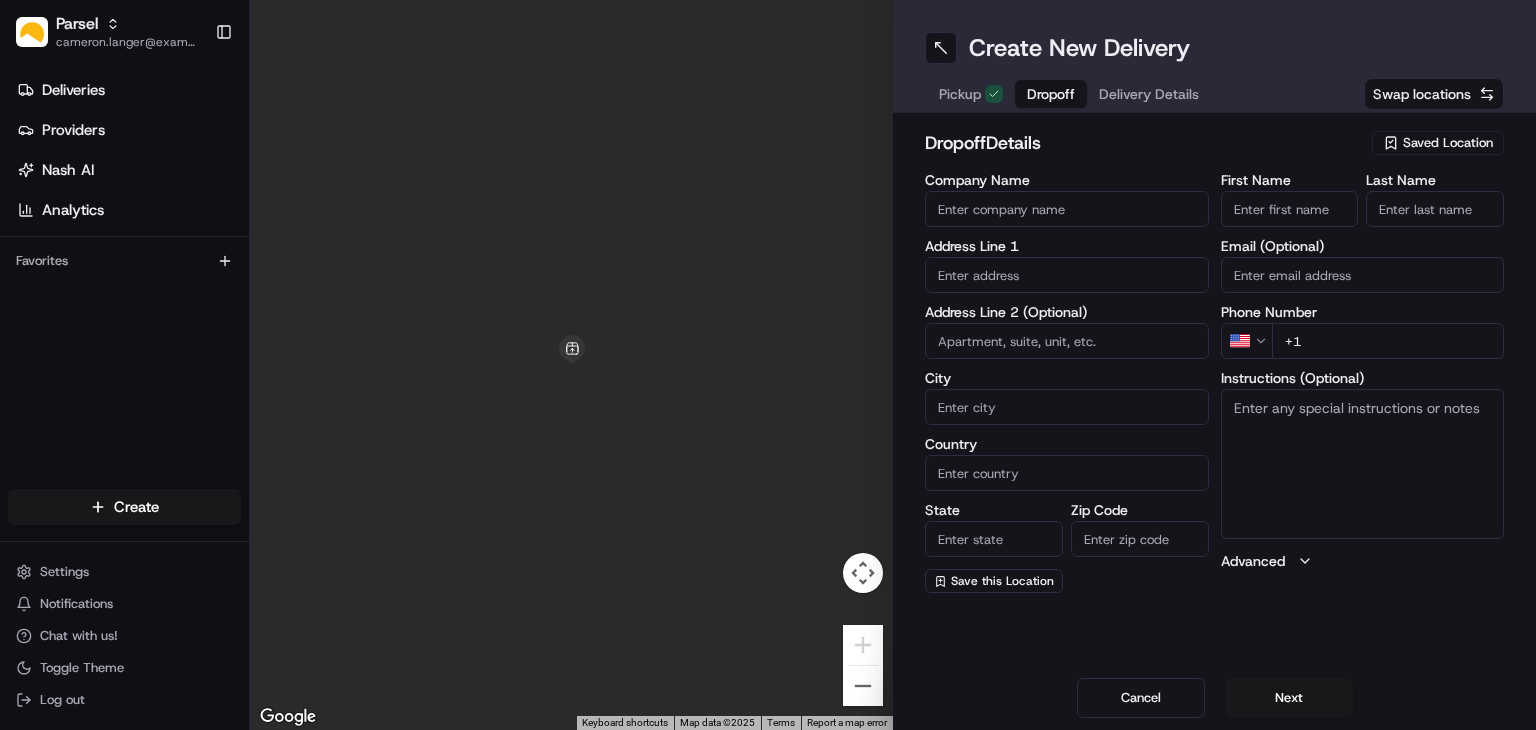click on "Swap locations" at bounding box center (1434, 94) 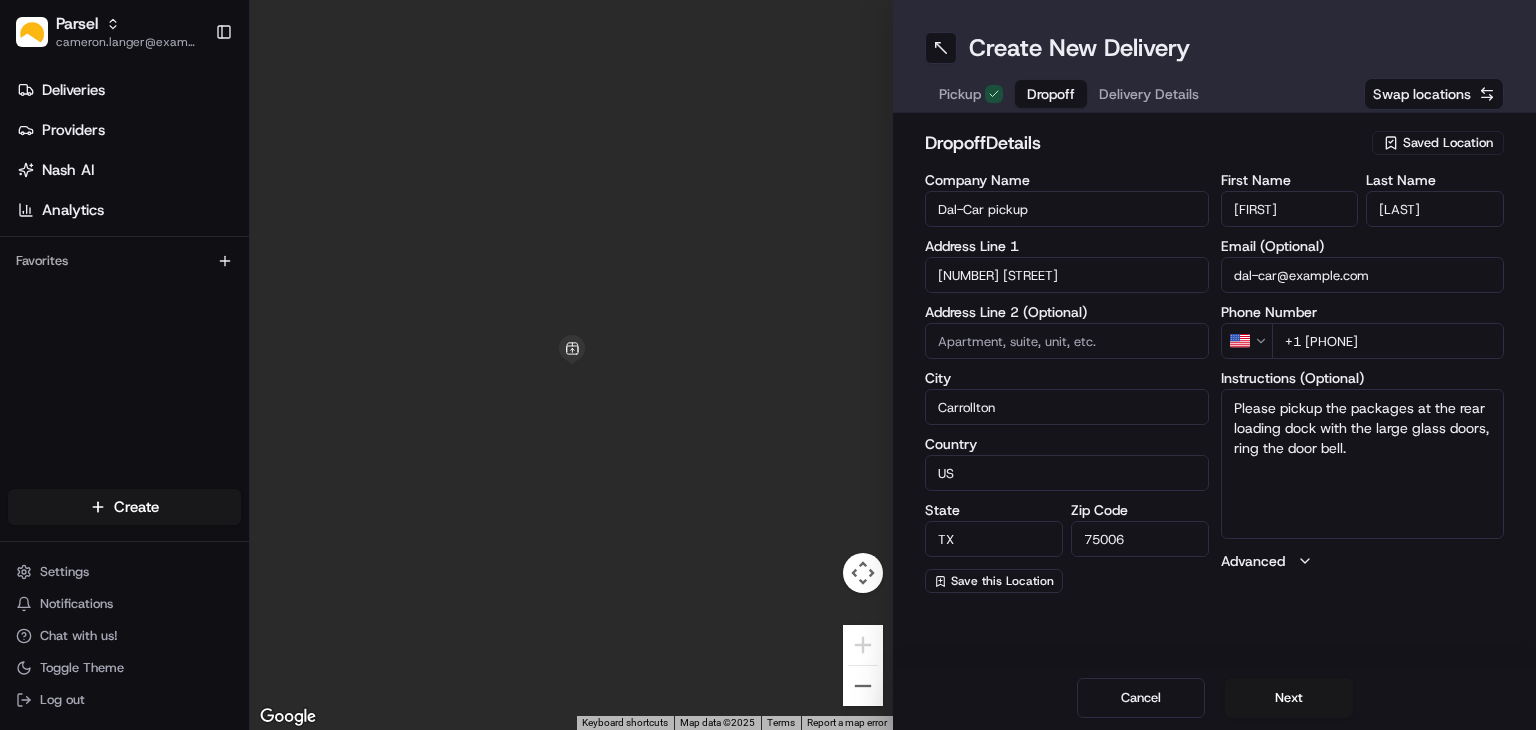 click on "Swap locations" at bounding box center [1434, 94] 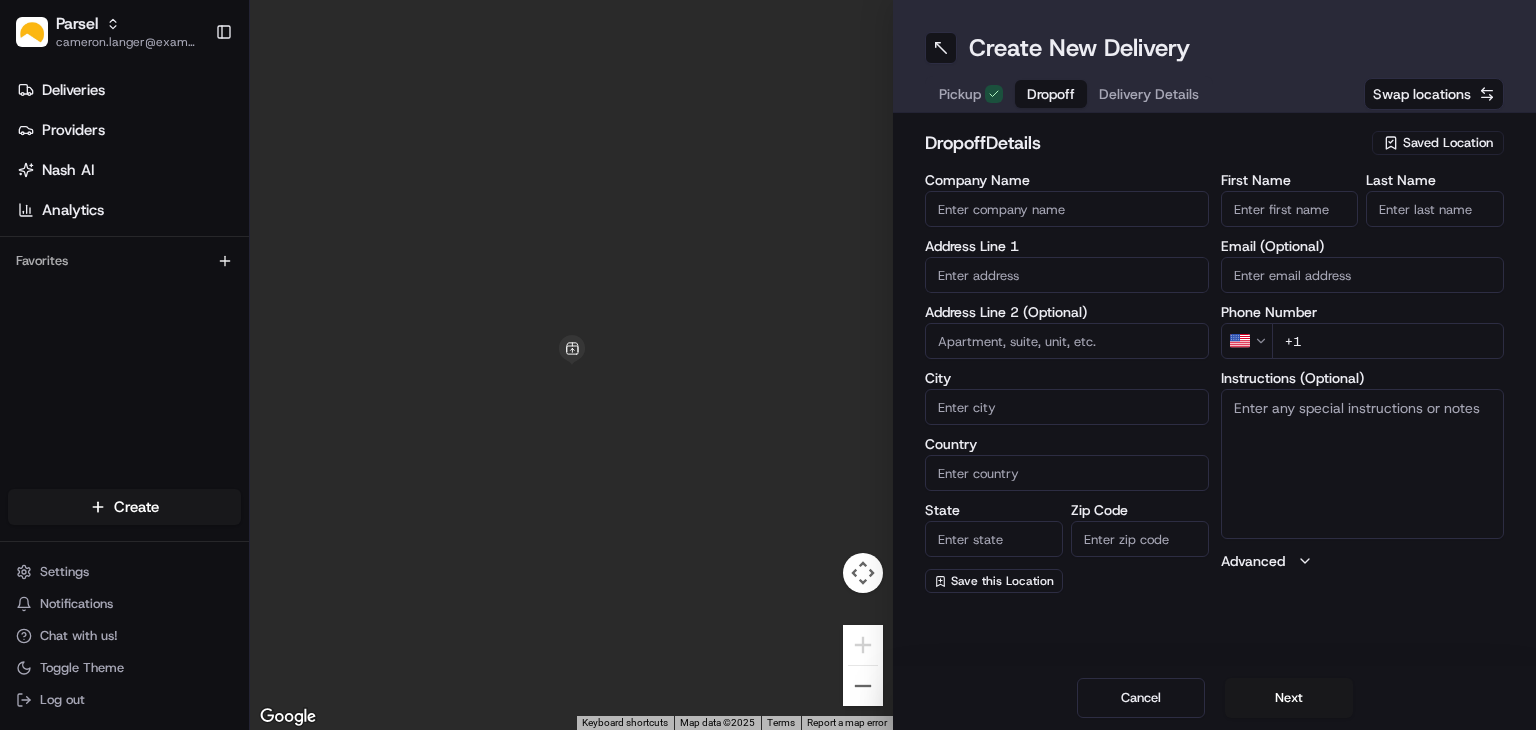 click on "Saved Location" at bounding box center [1448, 143] 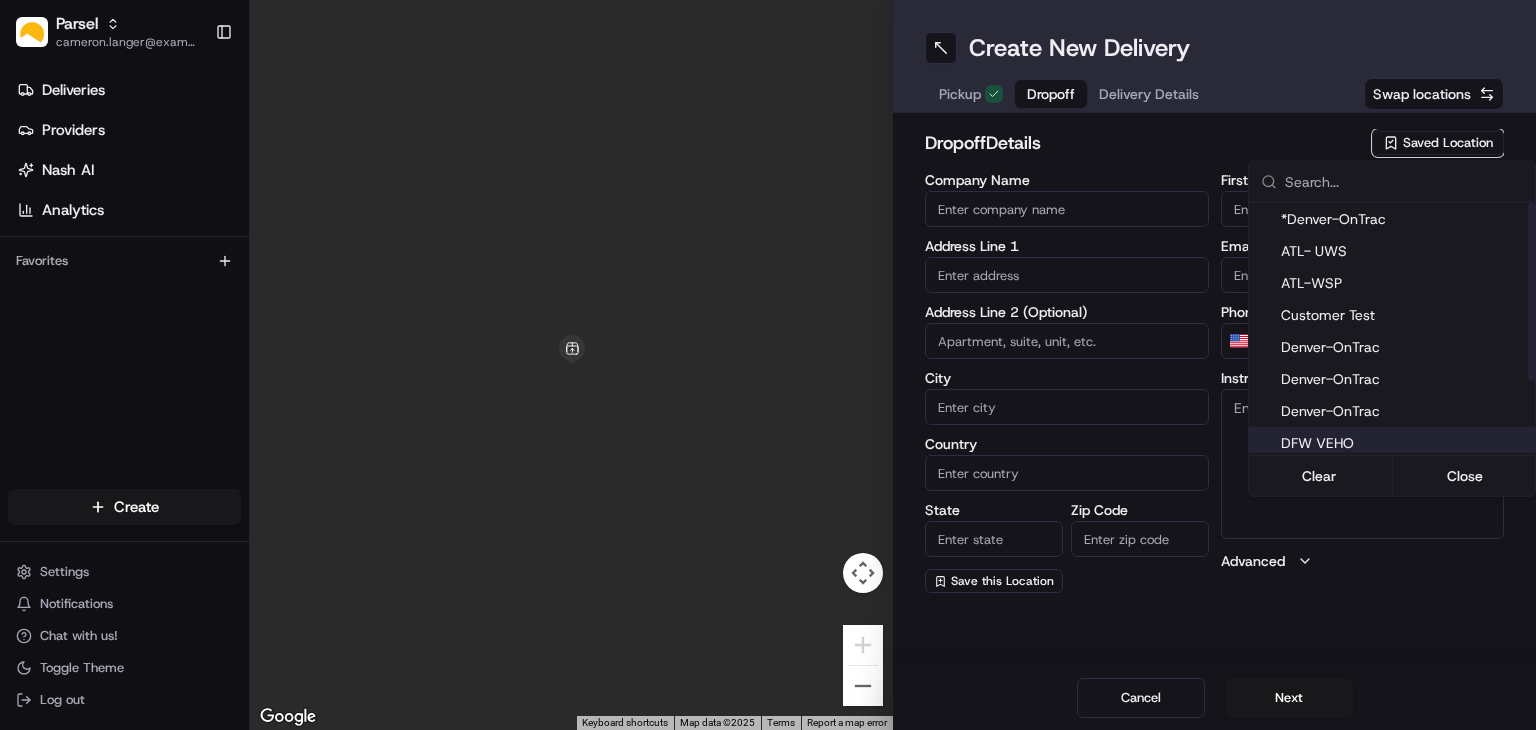 click on "DFW VEHO" at bounding box center [1404, 443] 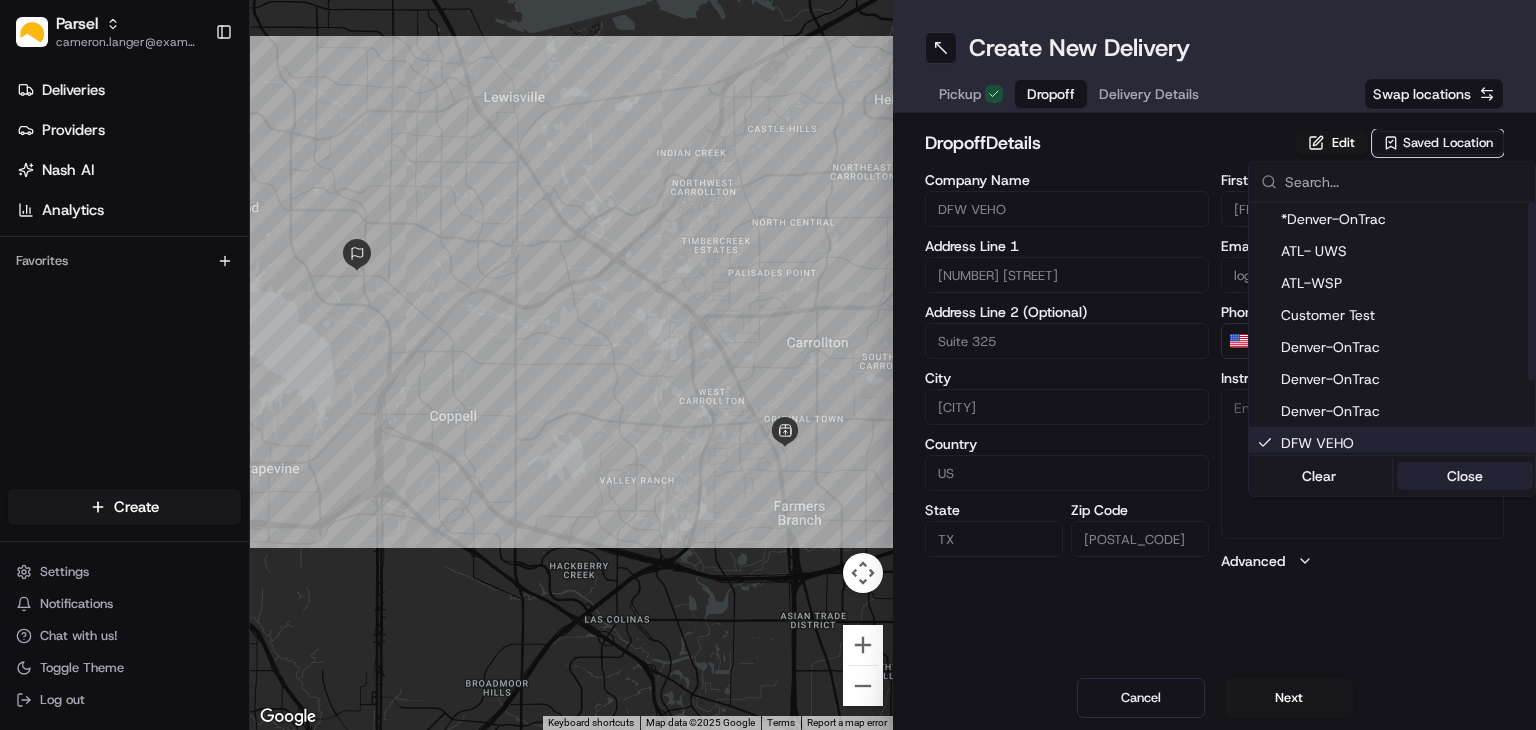 click on "Close" at bounding box center (1465, 476) 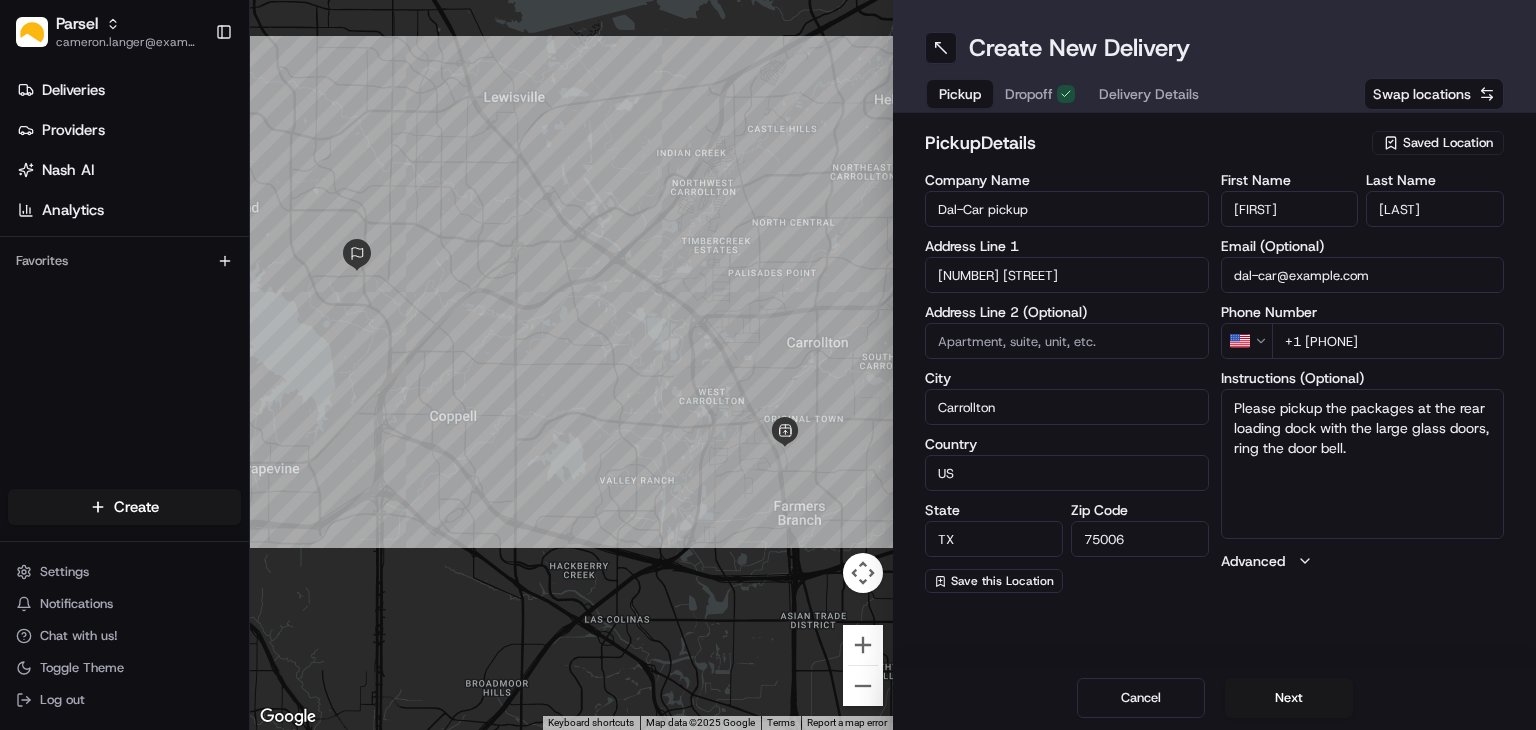 click on "Pickup" at bounding box center (960, 94) 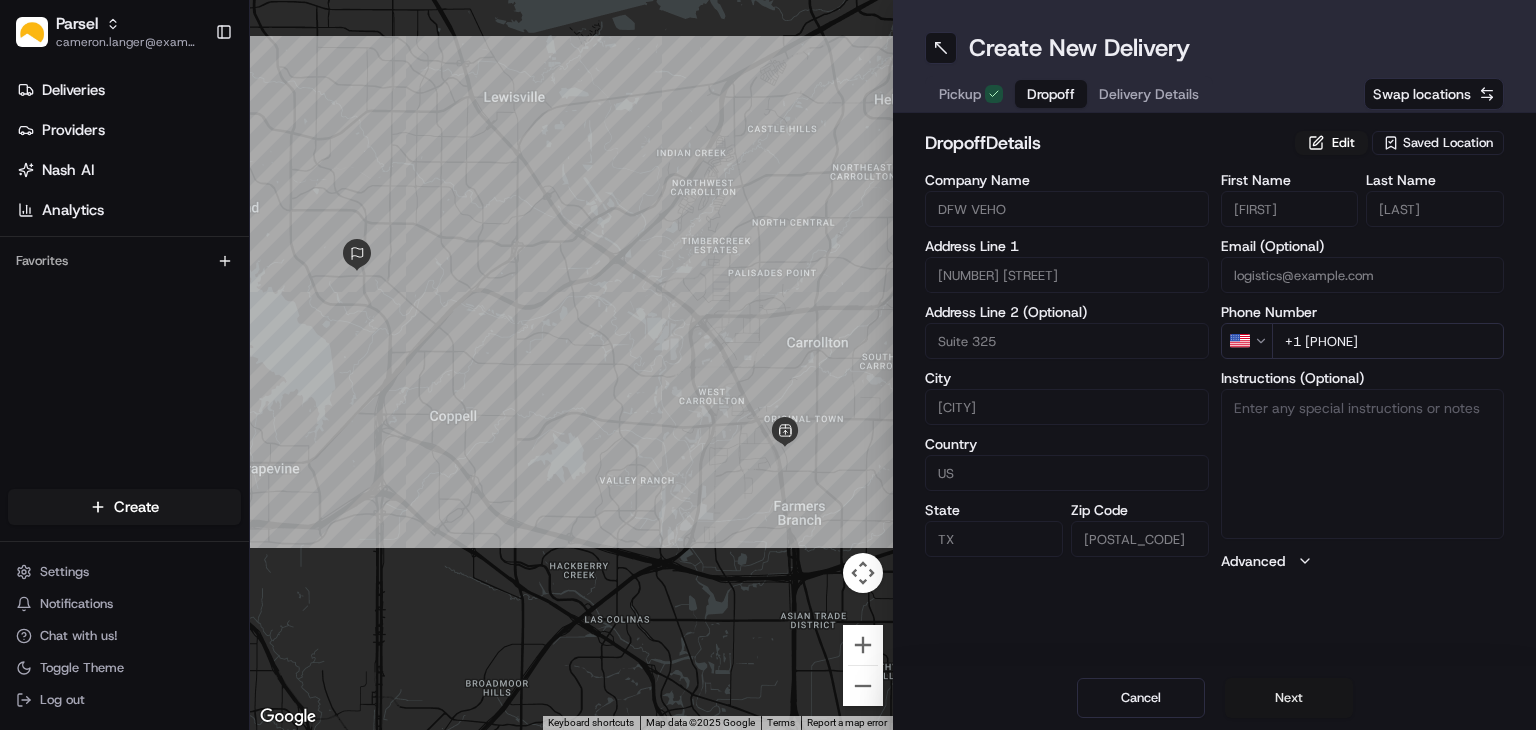 click on "Next" at bounding box center (1289, 698) 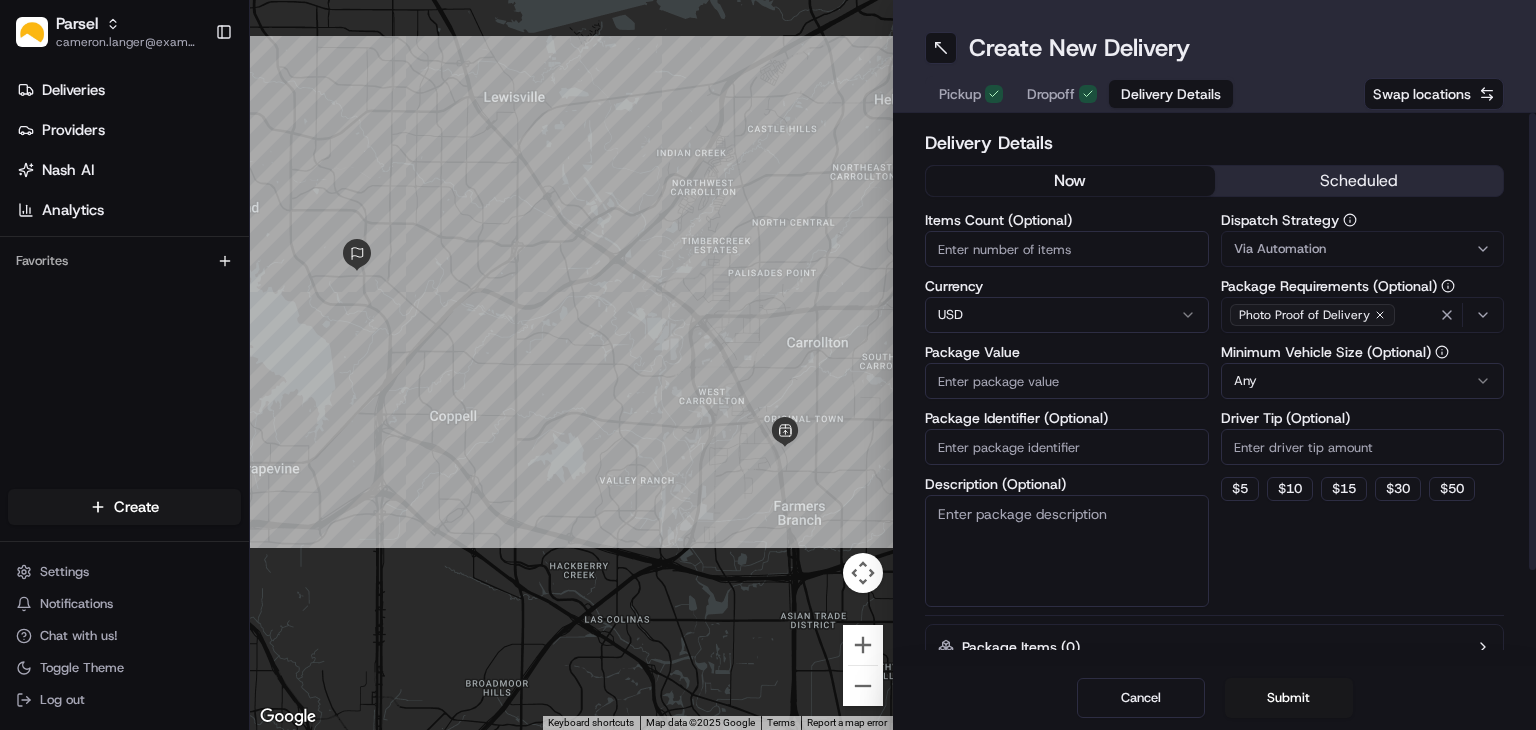 click on "Items Count (Optional)" at bounding box center [1067, 249] 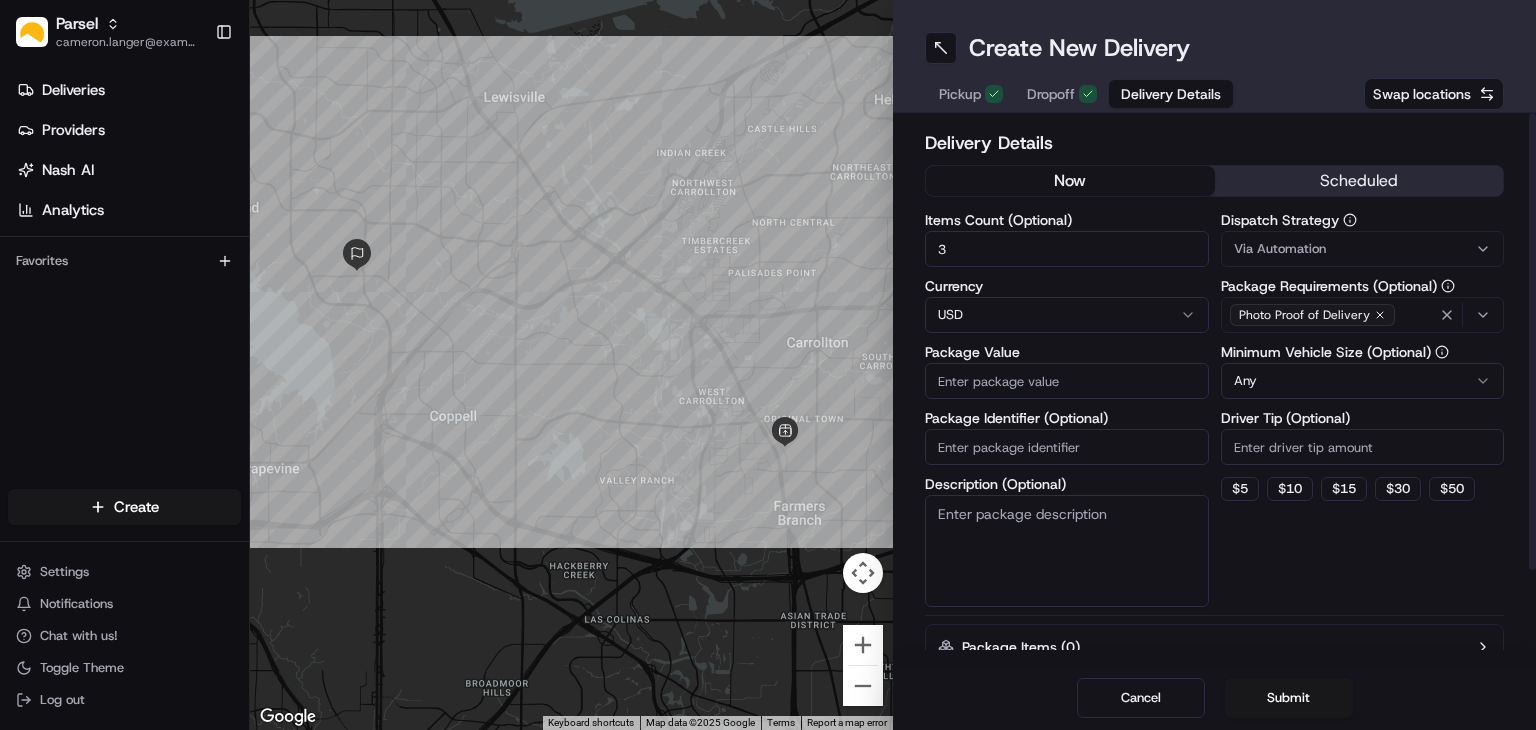 type 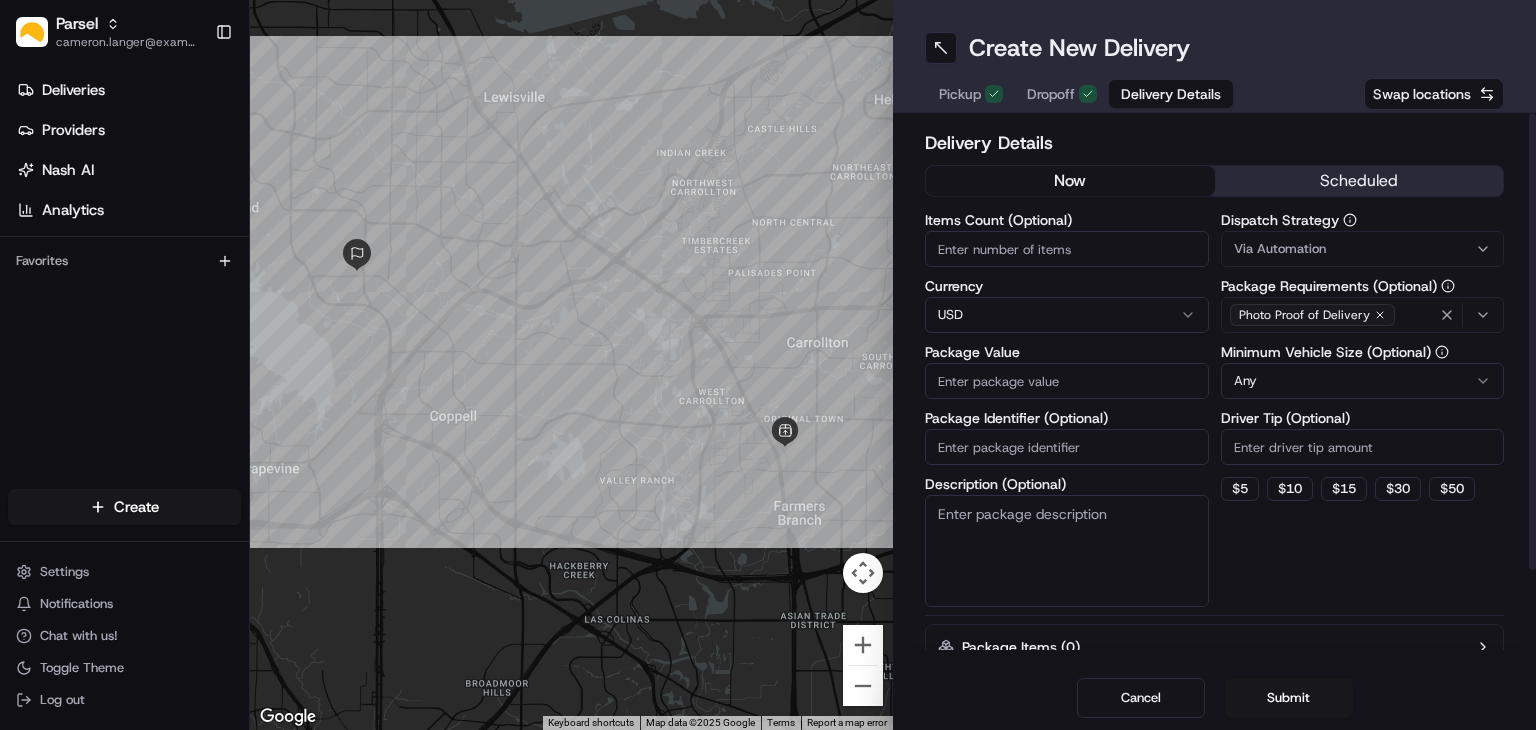 click on "Package Value" at bounding box center [1067, 381] 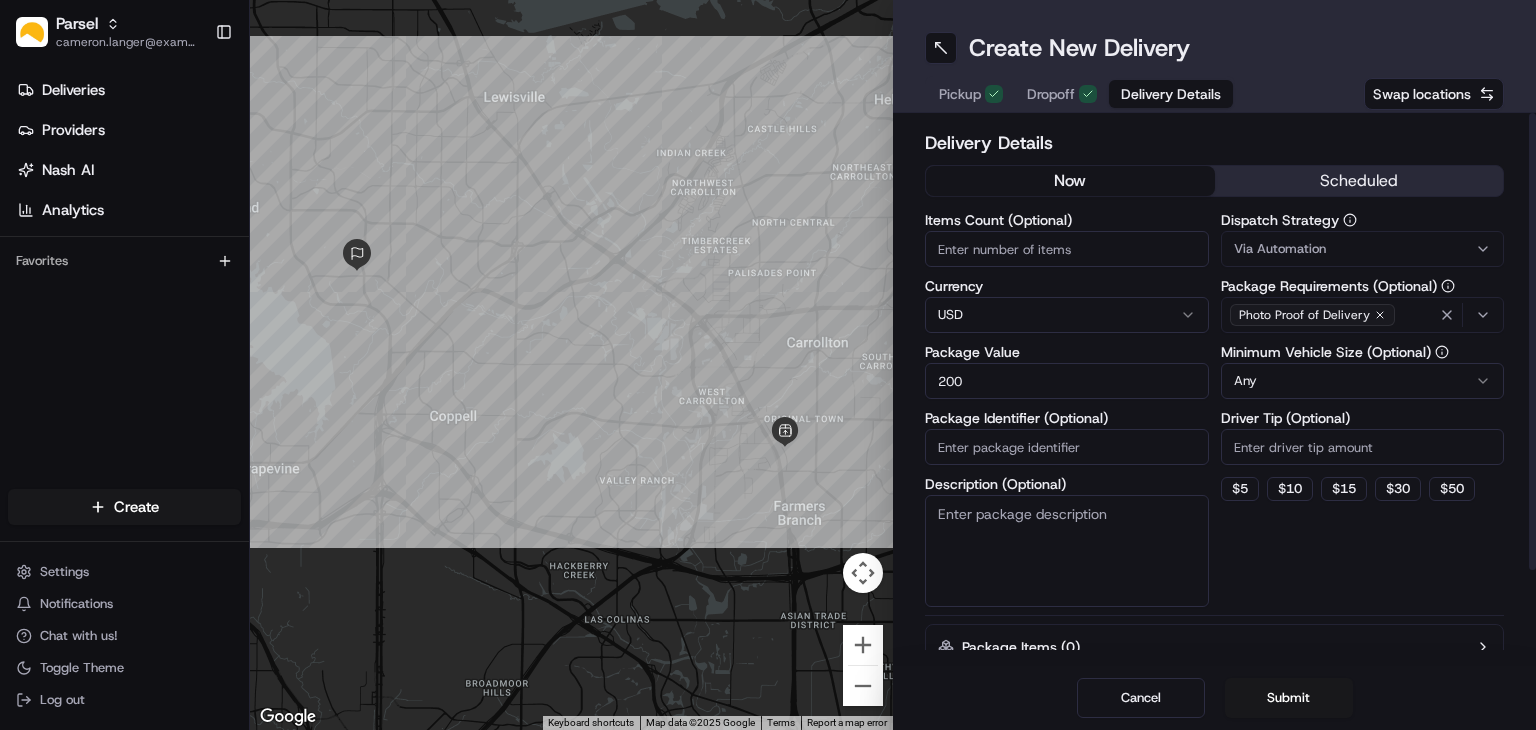 type on "200" 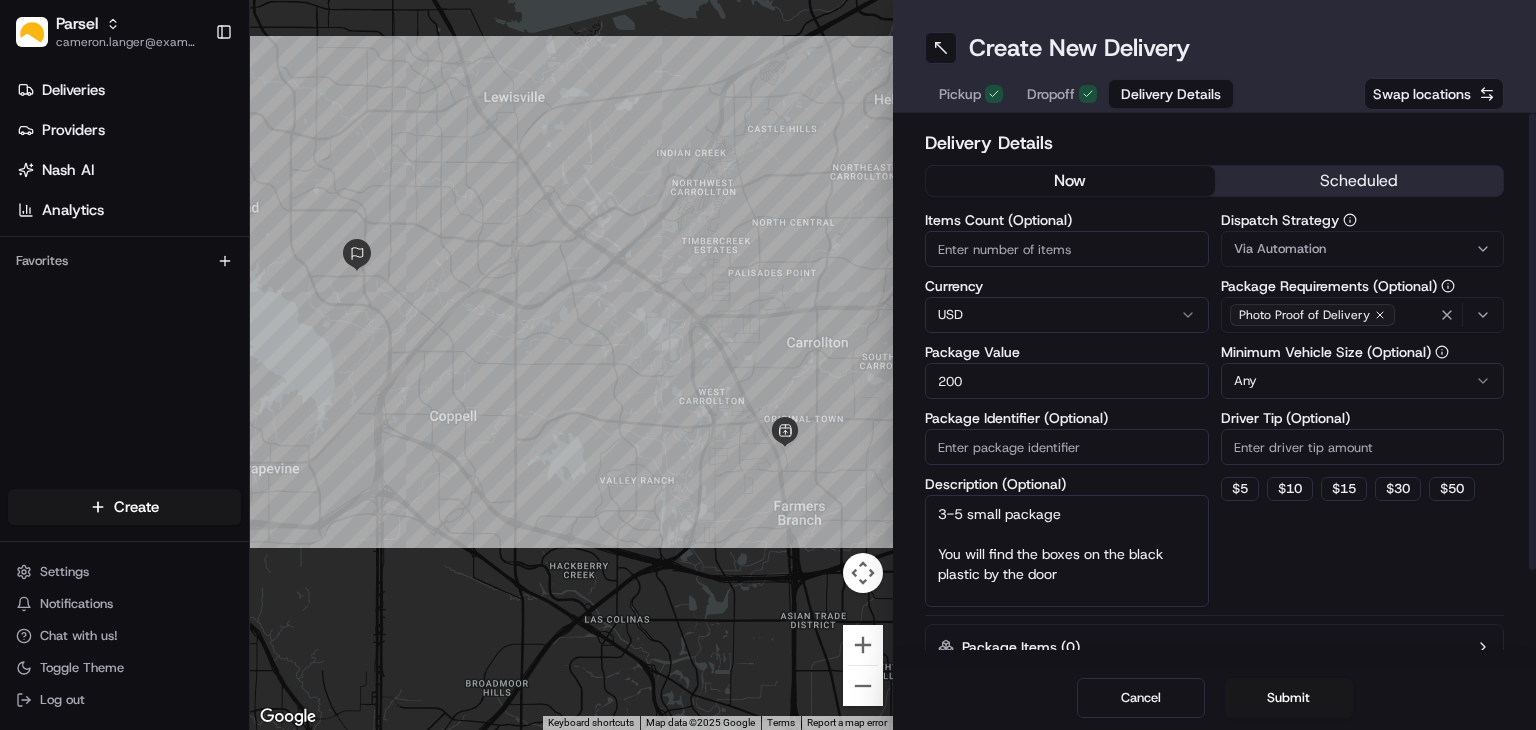 click on "3-5 small package
You will find the boxes on the black plastic by the door" at bounding box center (1067, 551) 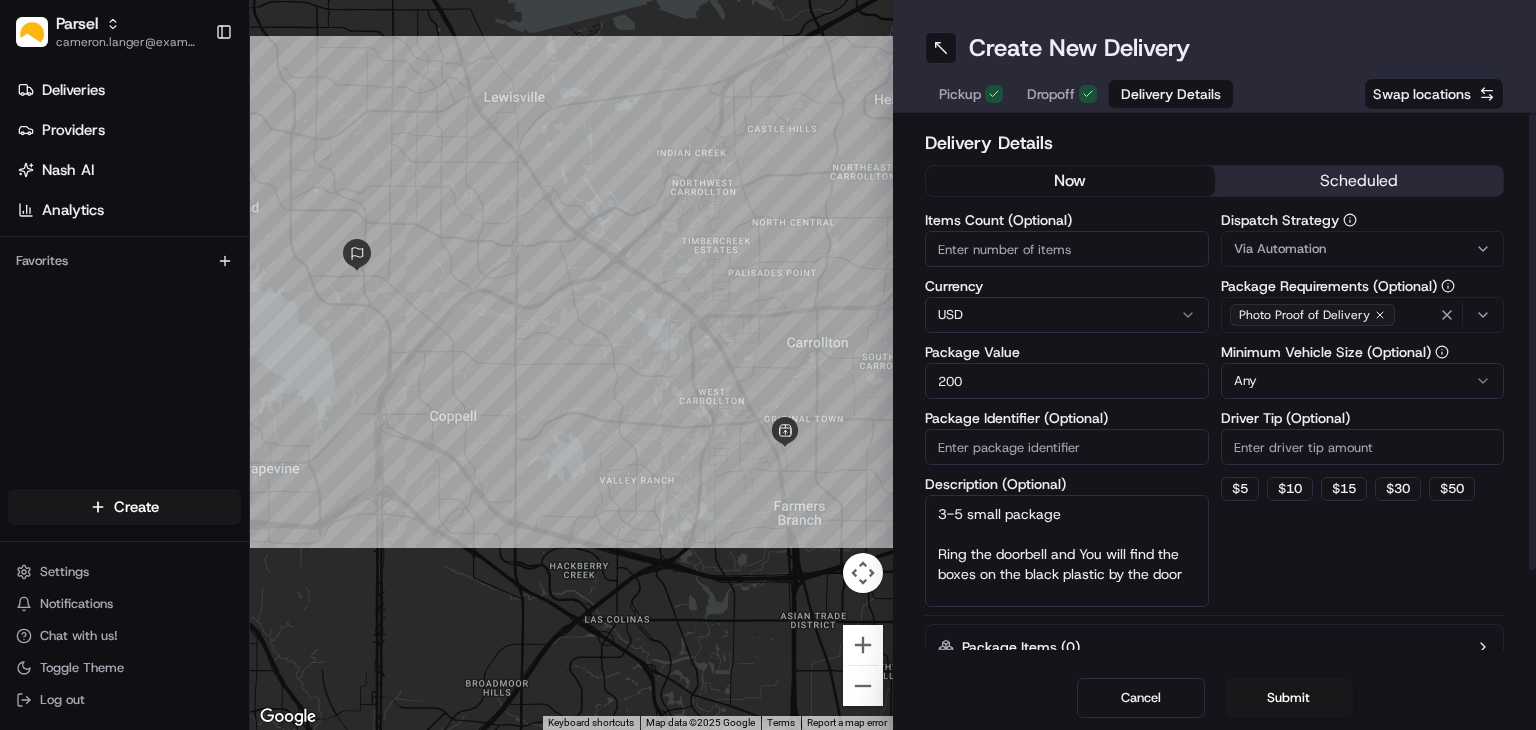 click on "3-5 small package
Ring the doorbell and You will find the boxes on the black plastic by the door" at bounding box center [1067, 551] 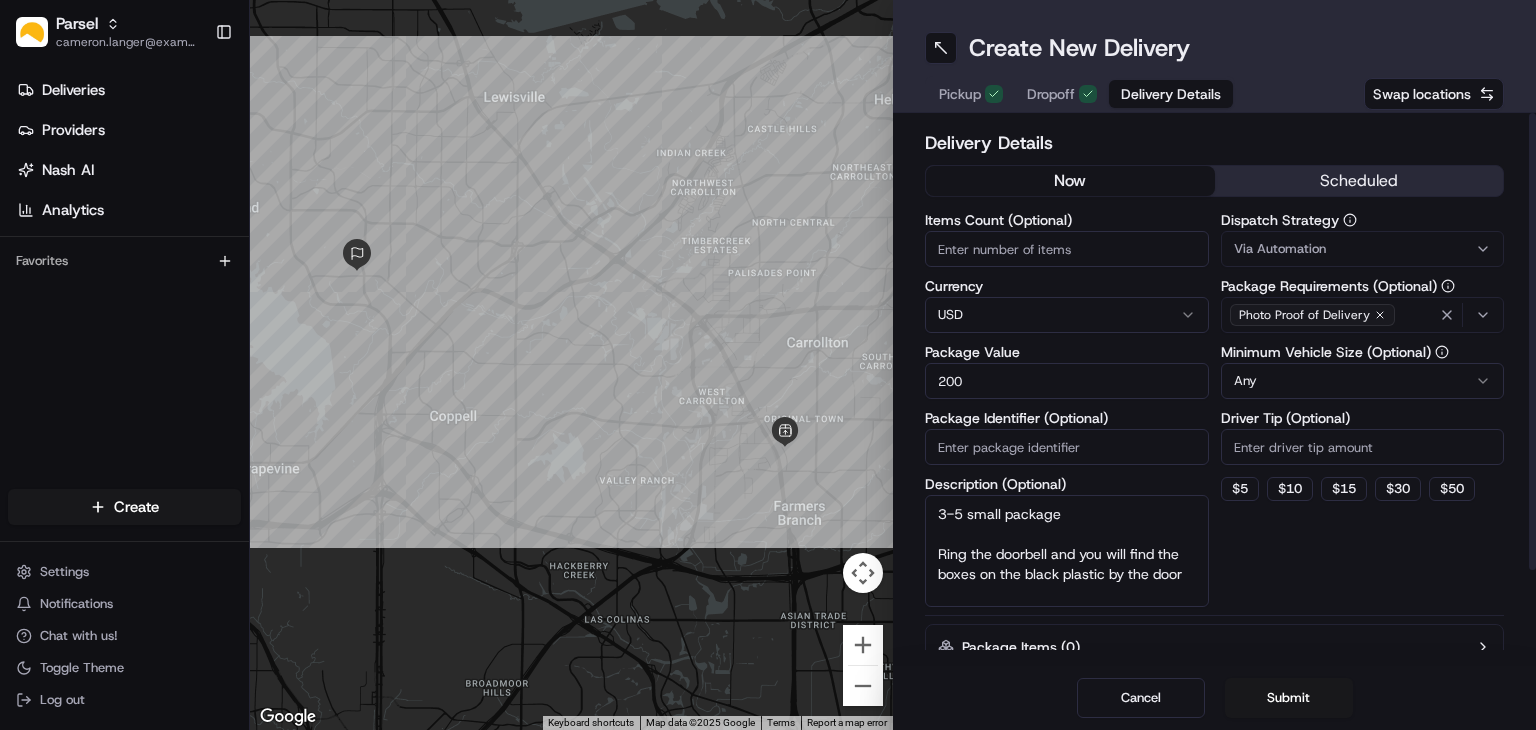 click on "3-5 small package
Ring the doorbell and you will find the boxes on the black plastic by the door" at bounding box center (1067, 551) 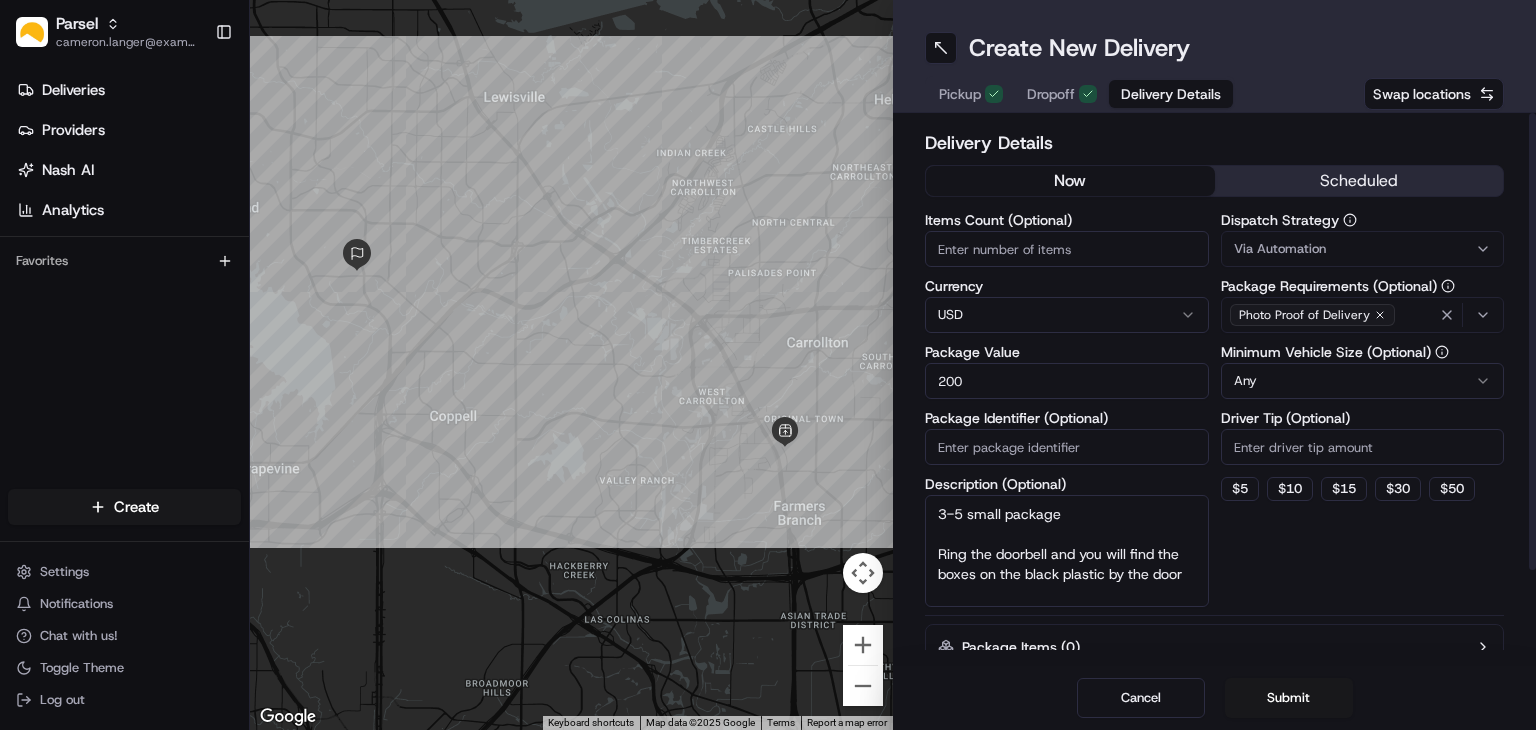 click on "3-5 small package
Ring the doorbell and you will find the boxes on the black plastic by the door" at bounding box center [1067, 551] 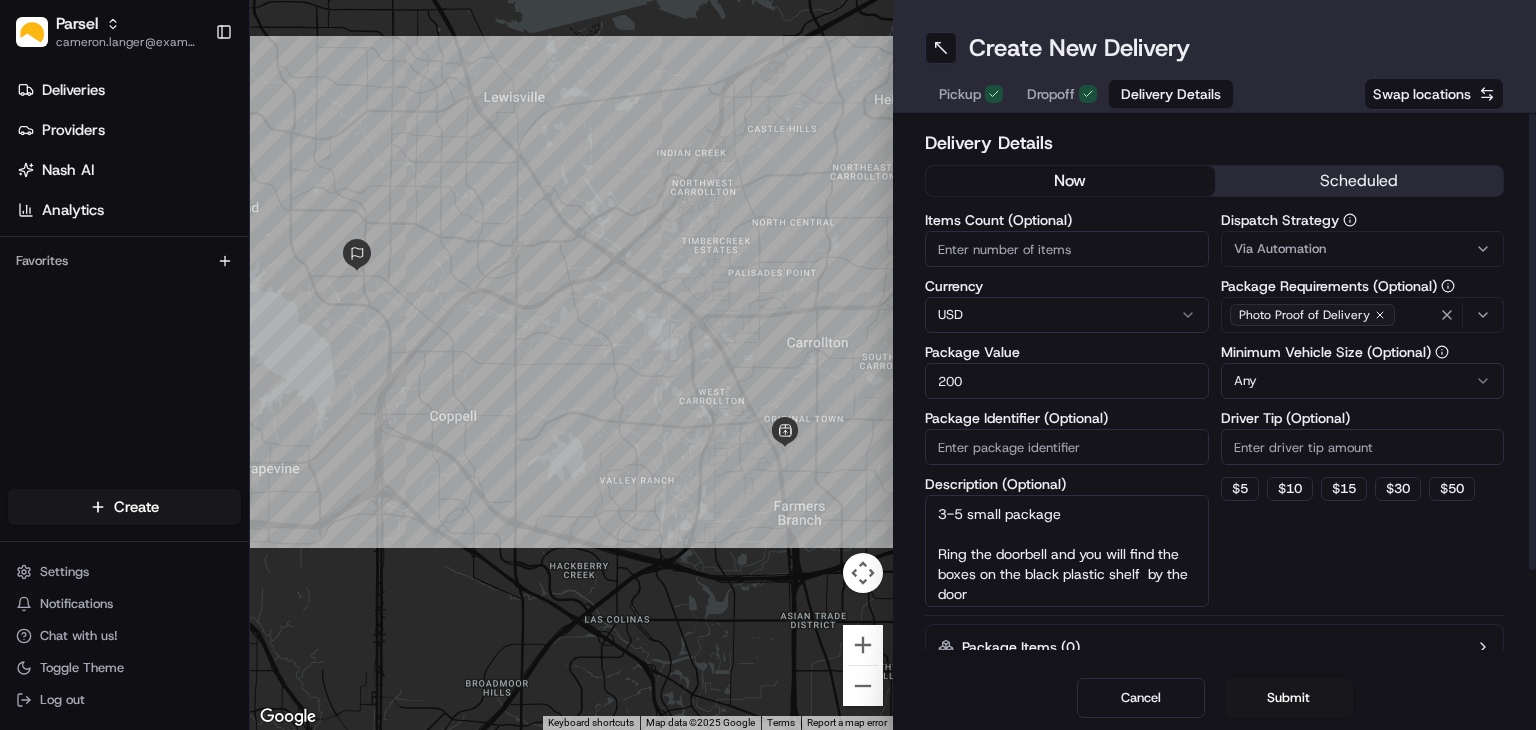 click on "3-5 small package
Ring the doorbell and you will find the boxes on the black plastic shelf  by the door" at bounding box center [1067, 551] 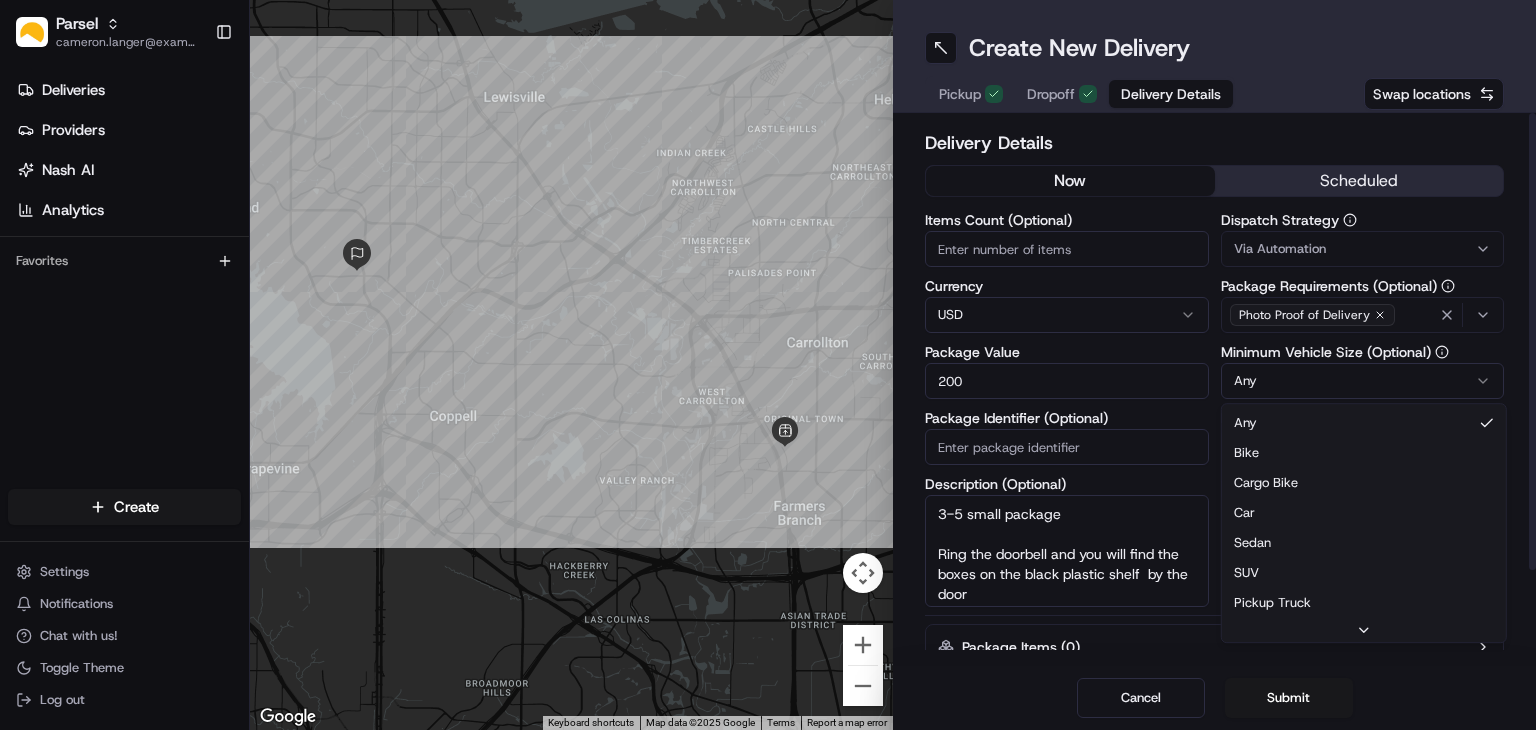 click on "Parsel cameron.langer@example.com Toggle Sidebar Deliveries Providers Nash AI Analytics Favorites Main Menu Members & Organization Organization Users Roles Preferences Customization Tracking Orchestration Automations Dispatch Strategy Locations Pickup Locations Dropoff Locations Billing Billing Refund Requests Integrations Notification Triggers Webhooks API Keys Request Logs Create Settings Notifications Chat with us! Toggle Theme Log out ← Move left → Move right ↑ Move up ↓ Move down + Zoom in - Zoom out Home Jump left by 75% End Jump right by 75% Page Up Jump up by 75% Page Down Jump down by 75% Keyboard shortcuts Map Data Map data ©2025 Google Map data ©2025 Google 2 km  Click to toggle between metric and imperial units Terms Report a map error Create New Delivery Pickup Dropoff Delivery Details Swap locations Delivery Details now scheduled Items Count (Optional) Currency USD Package Value 200 Package Identifier (Optional) Description (Optional) Dispatch Strategy Via Automation $" at bounding box center (768, 365) 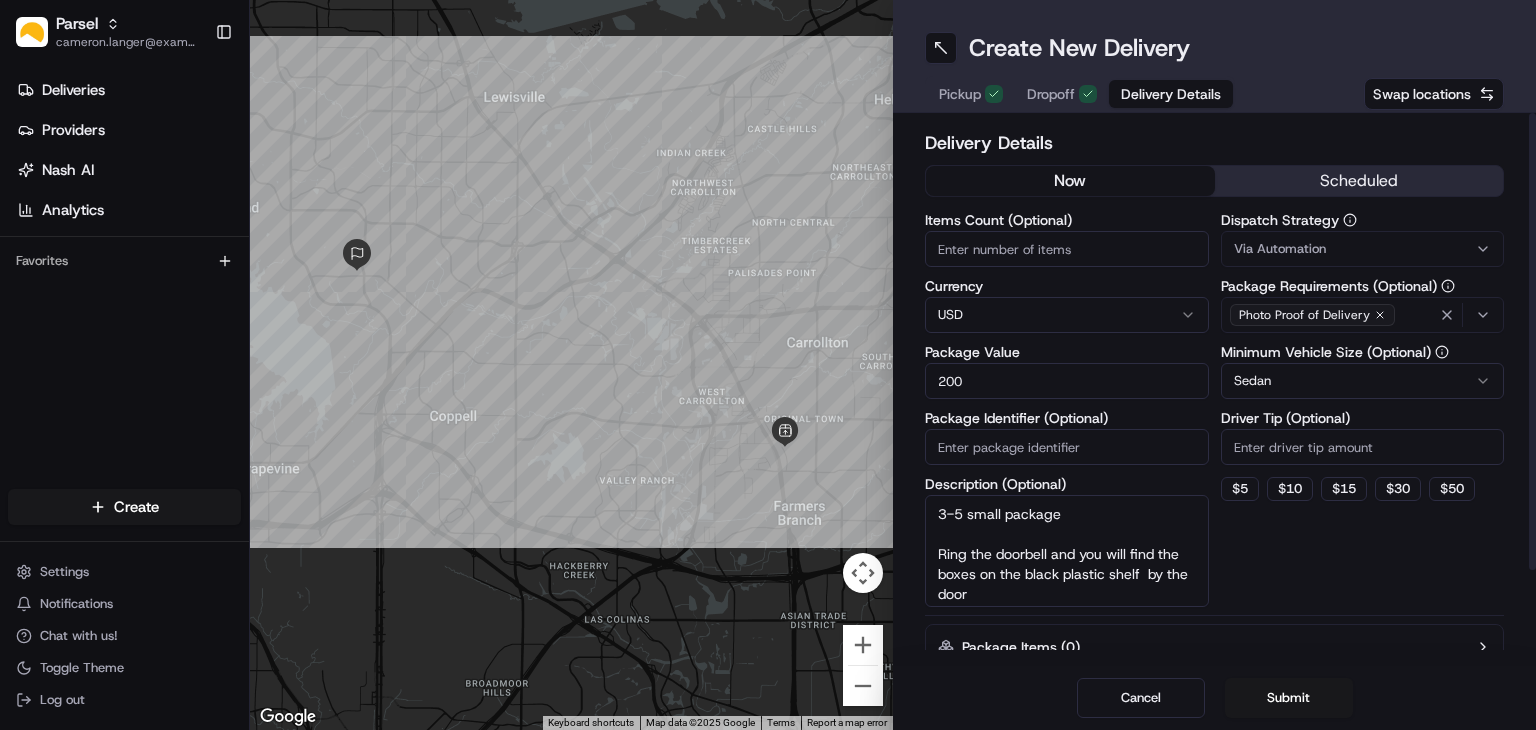click on "Dispatch Strategy Via Automation Package Requirements (Optional) Photo Proof of Delivery Minimum Vehicle Size (Optional) Sedan Driver Tip (Optional) $ 5 $ 10 $ 15 $ 30 $ 50" at bounding box center [1363, 410] 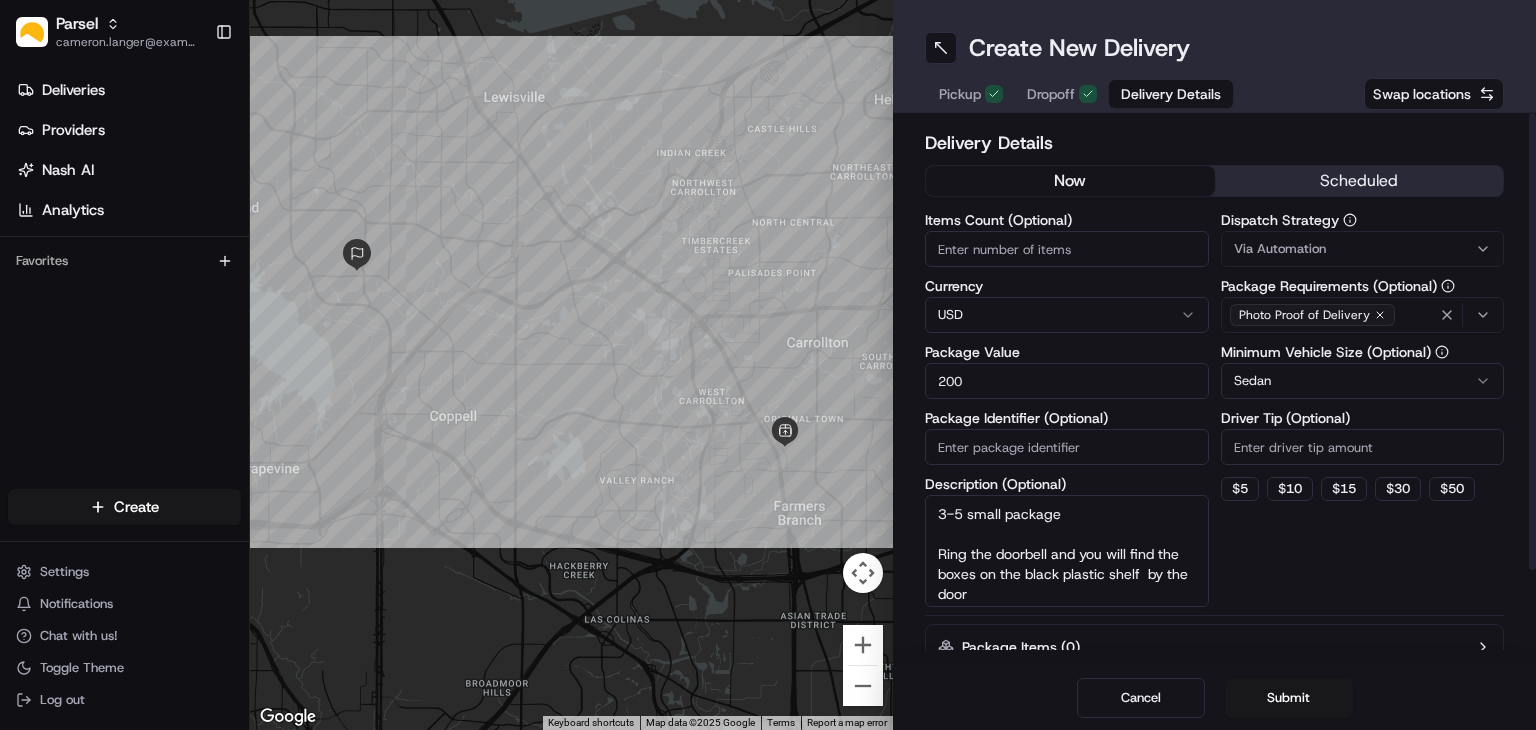 click on "3-5 small package
Ring the doorbell and you will find the boxes on the black plastic shelf  by the door" at bounding box center (1067, 551) 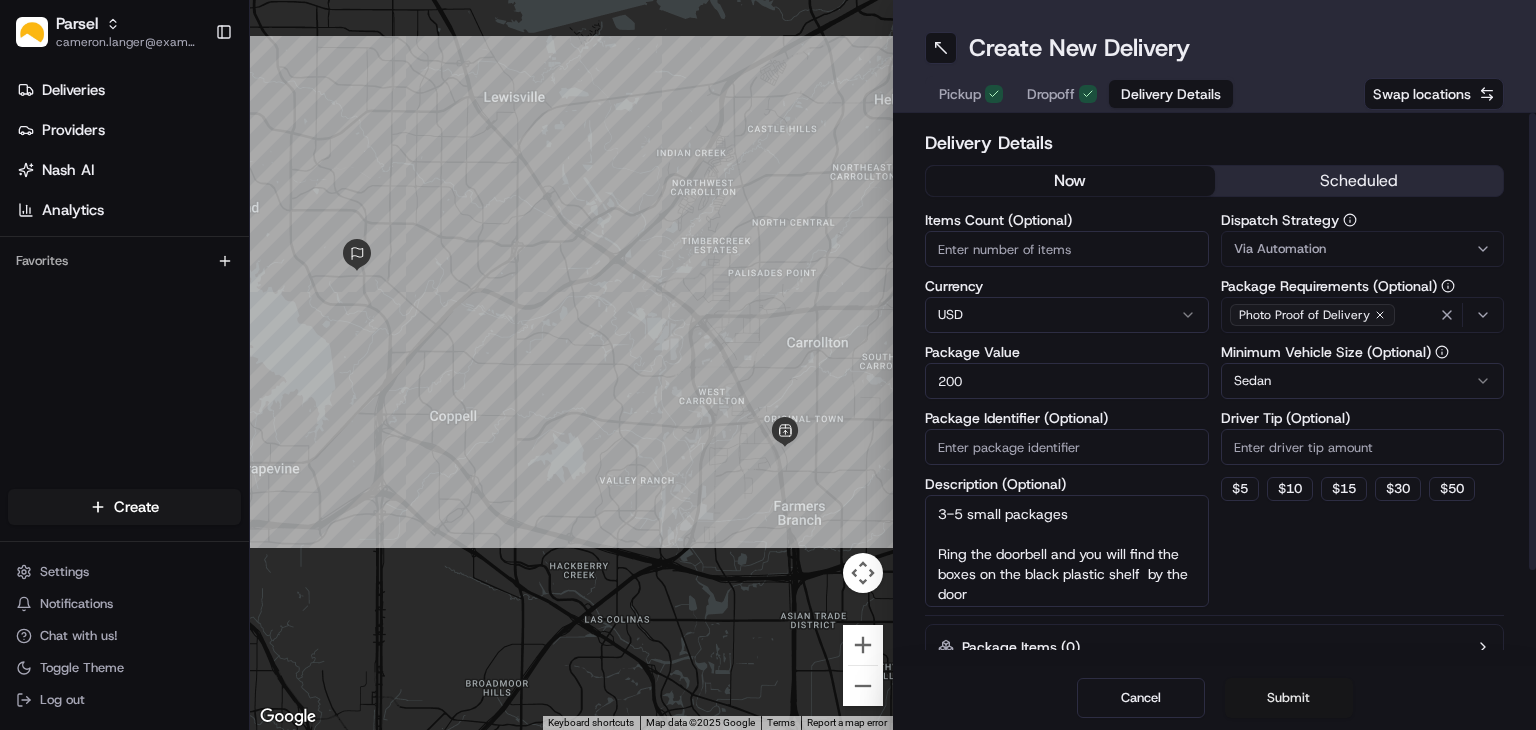type on "3-5 small packages
Ring the doorbell and you will find the boxes on the black plastic shelf  by the door" 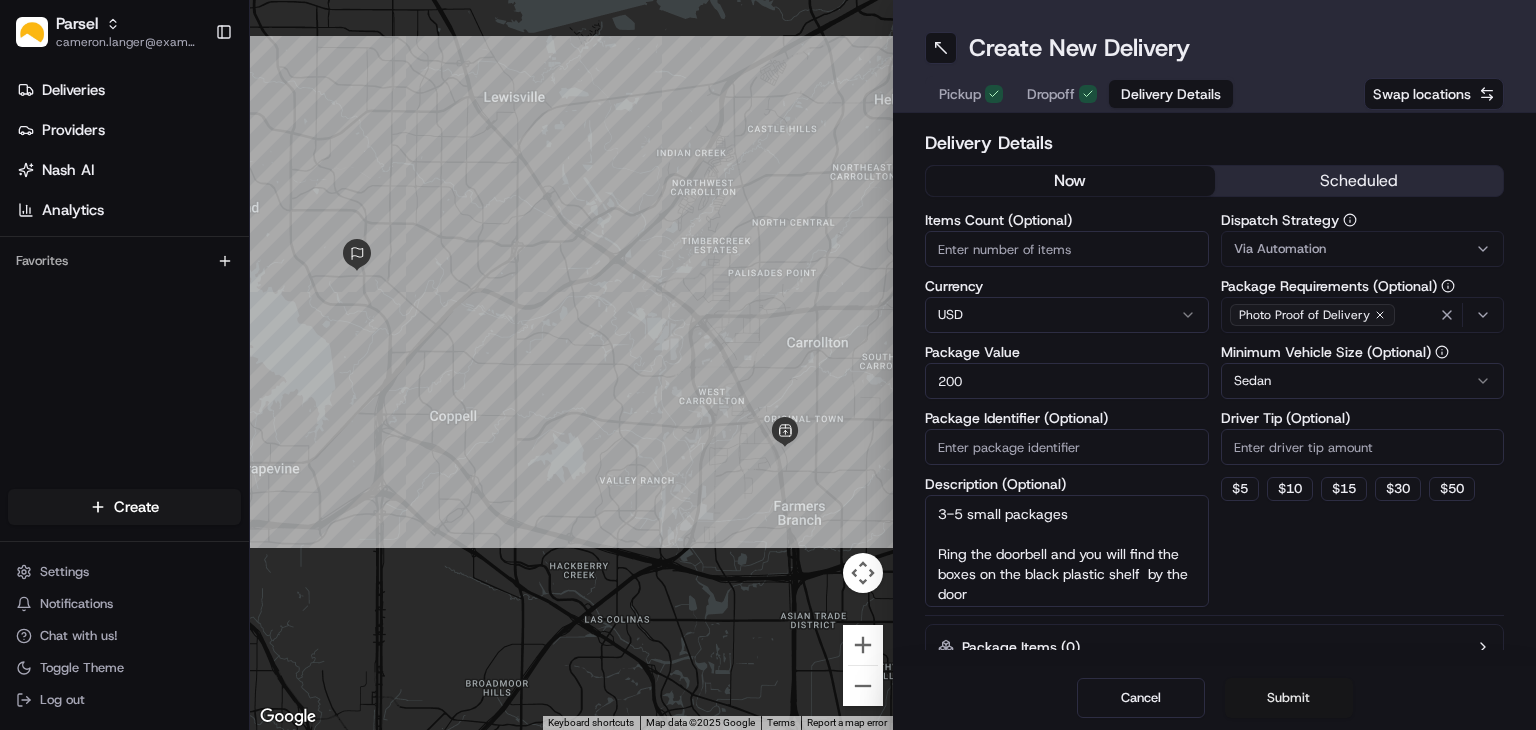 click on "Submit" at bounding box center (1289, 698) 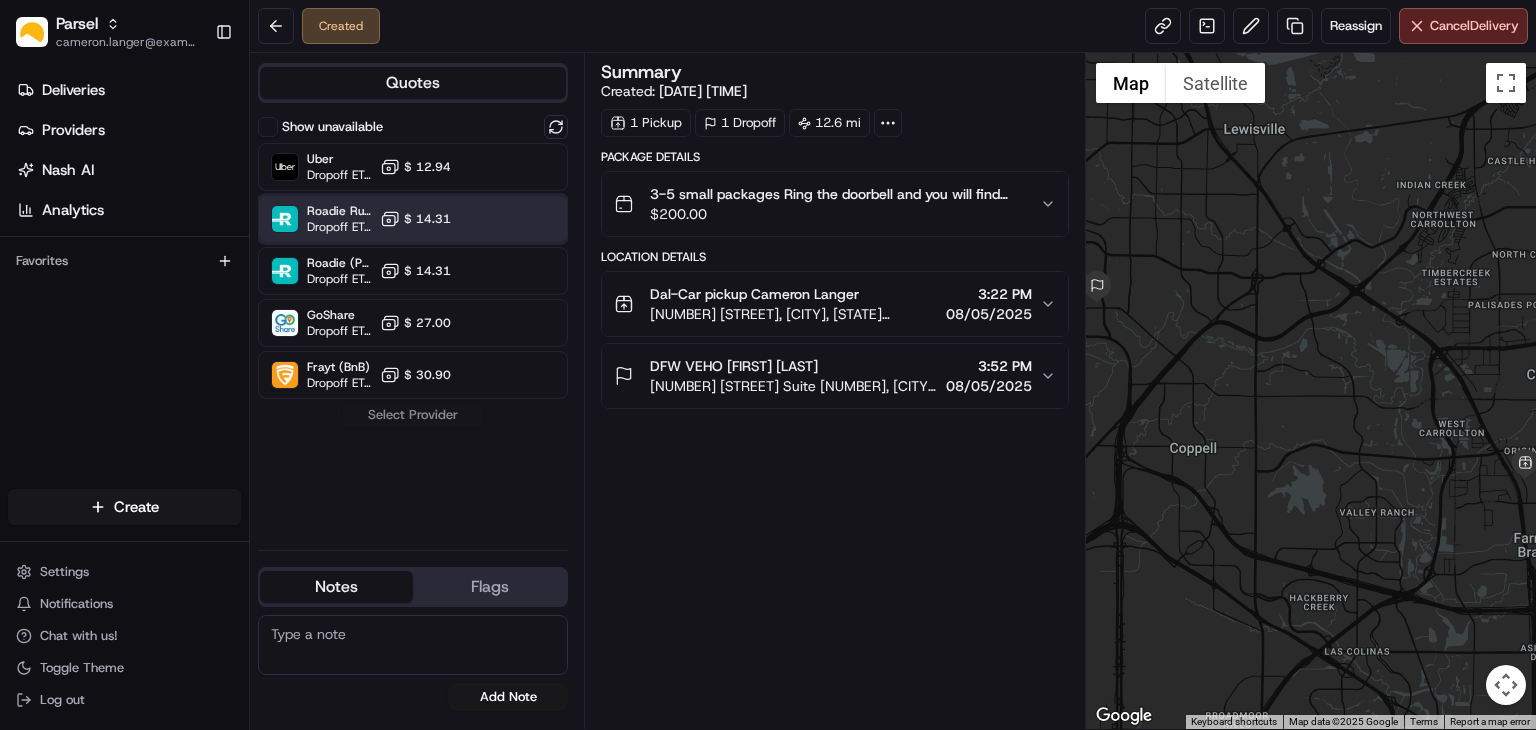 click on "Roadie Rush (P2P) Dropoff ETA   - $   14.31" at bounding box center (413, 219) 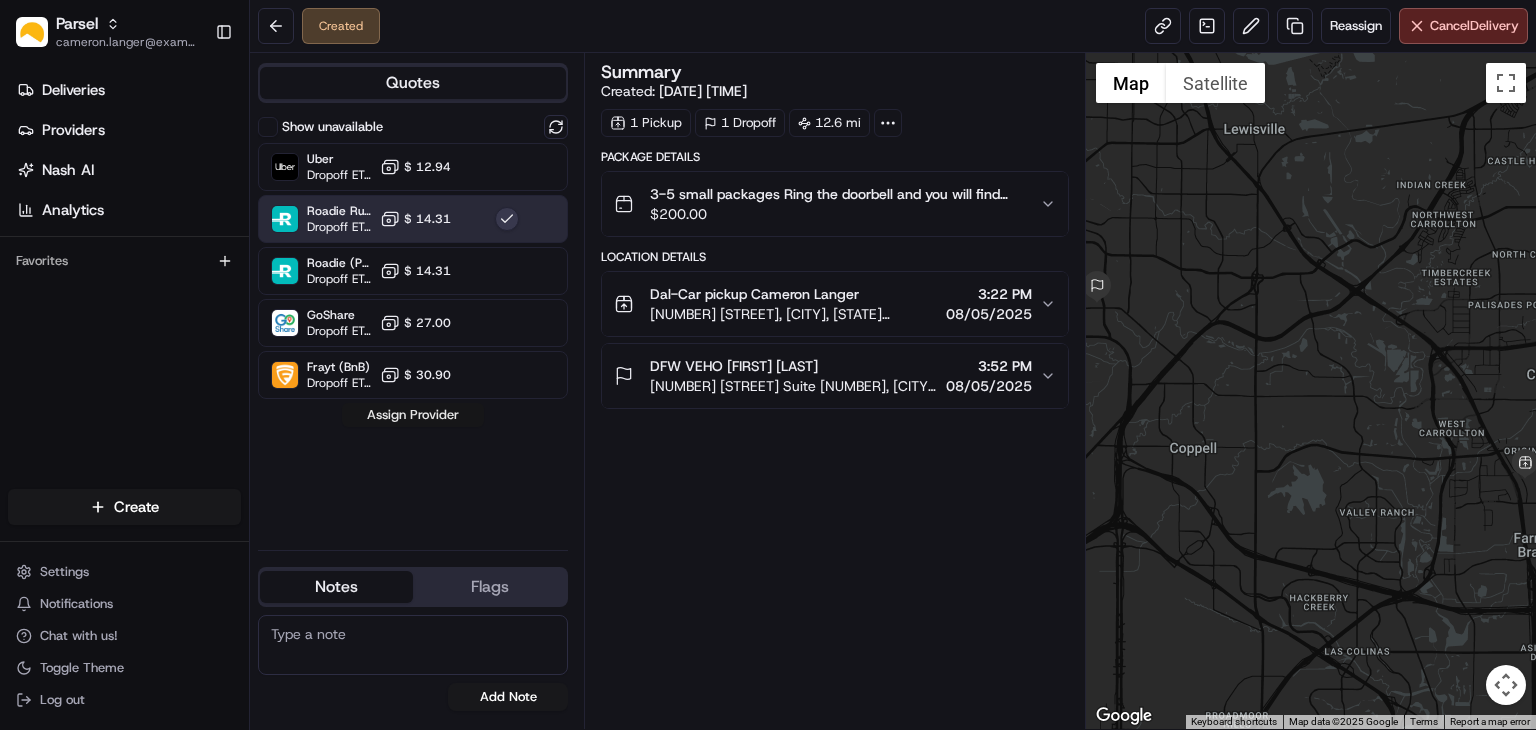 click on "Assign Provider" at bounding box center (413, 415) 